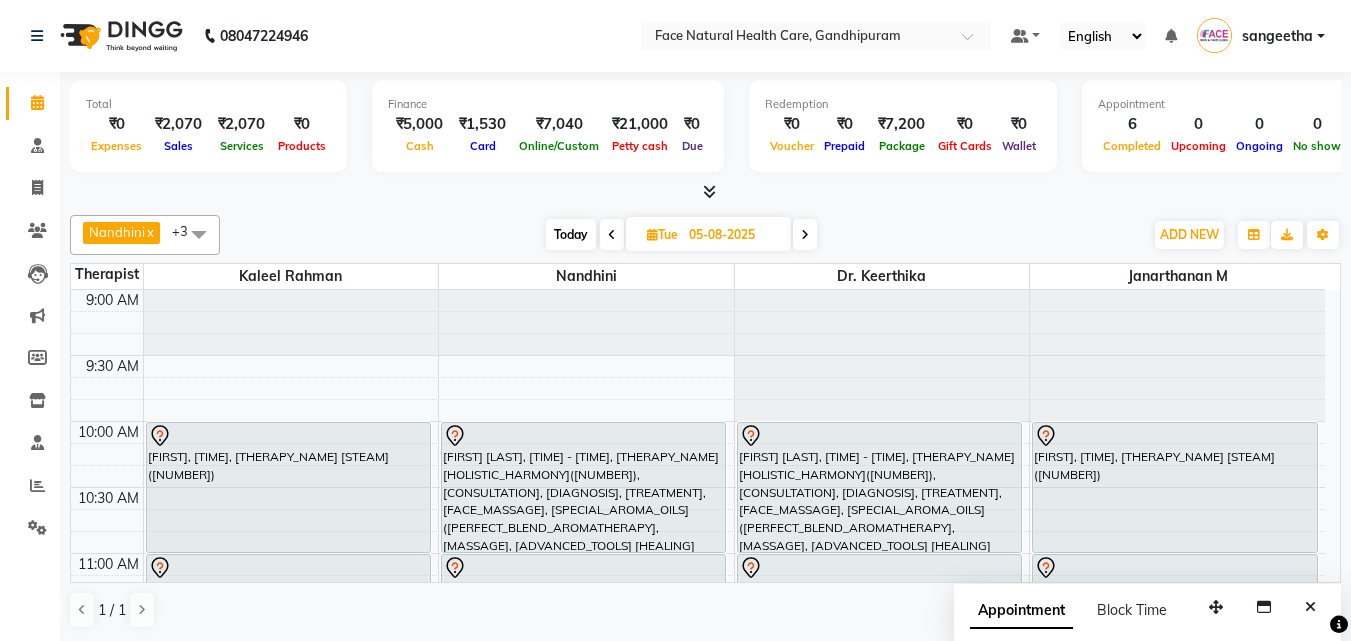 scroll, scrollTop: 0, scrollLeft: 0, axis: both 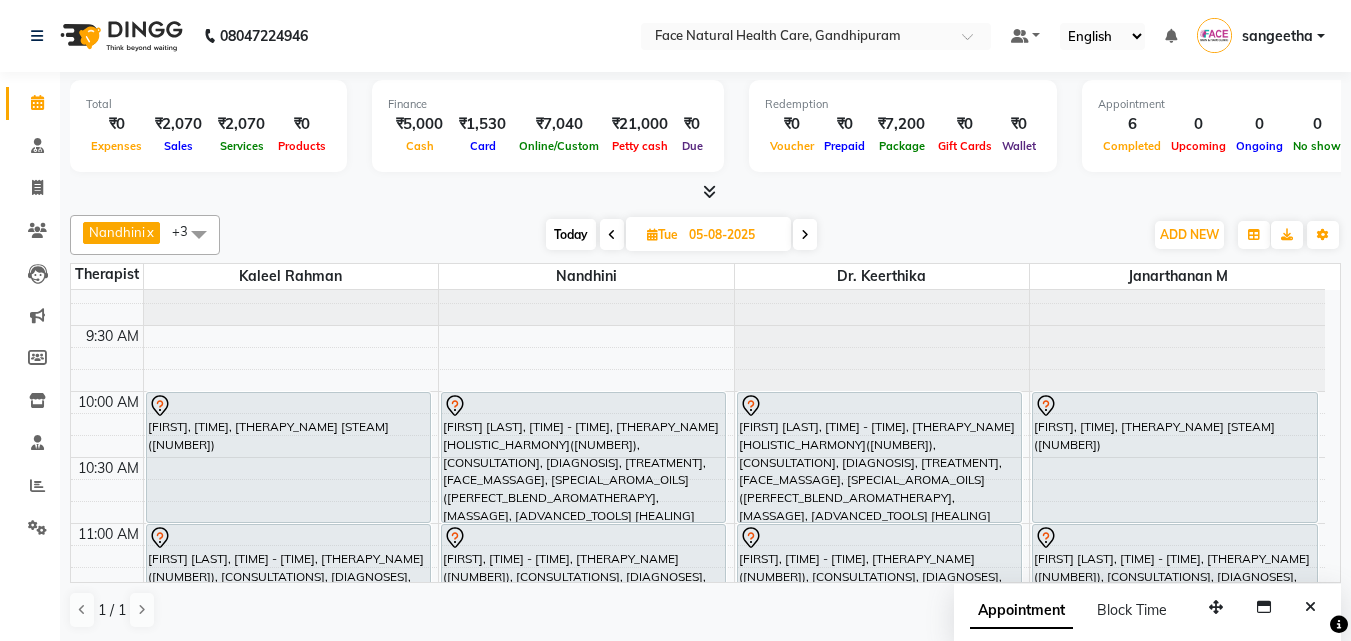 click on "Today" at bounding box center [571, 234] 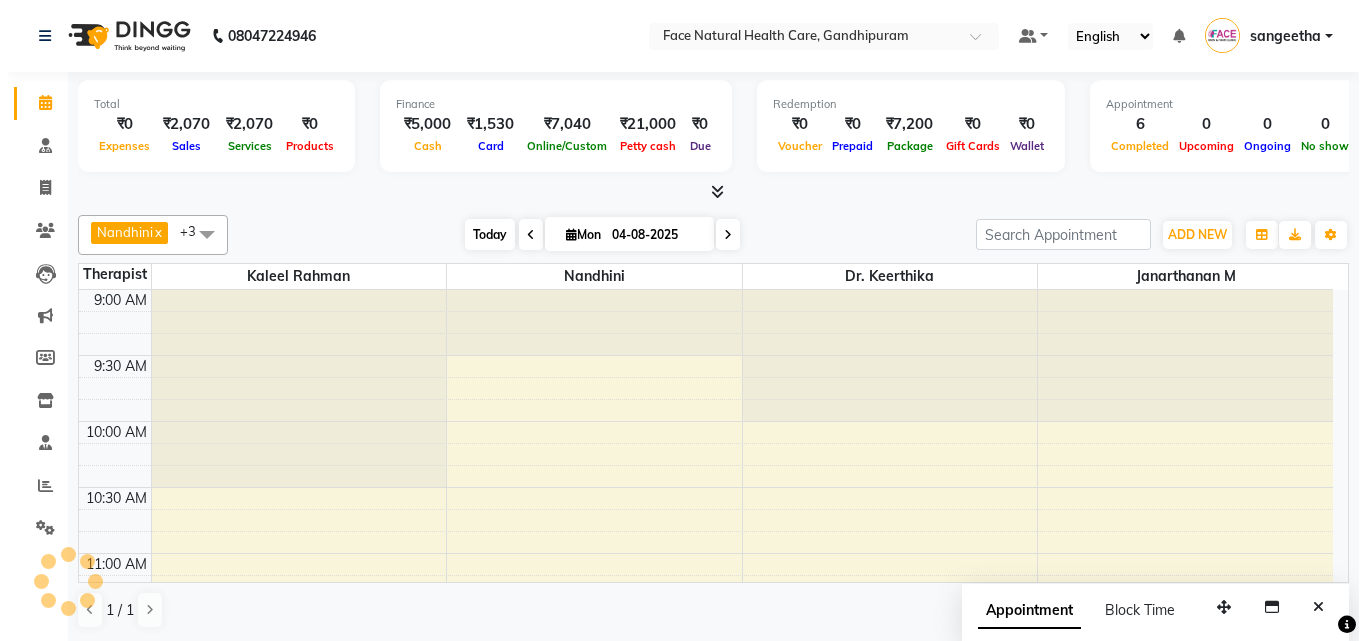 scroll, scrollTop: 1027, scrollLeft: 0, axis: vertical 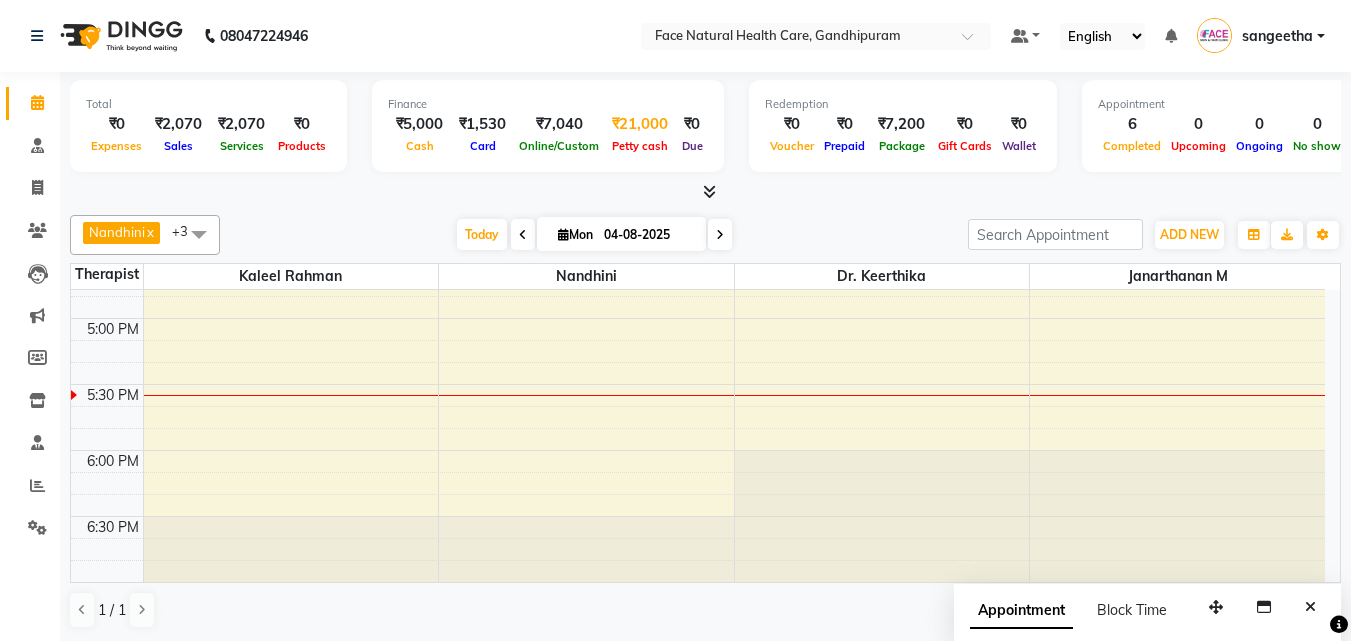 click on "₹21,000" at bounding box center [640, 124] 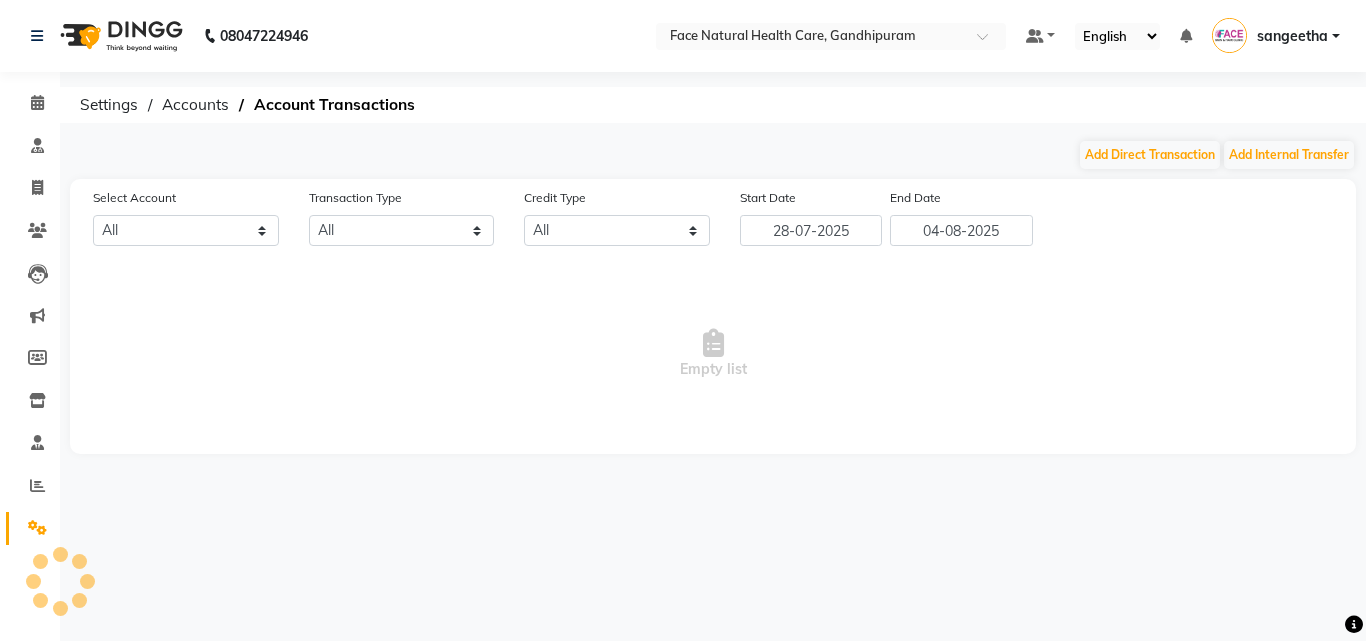 select on "4610" 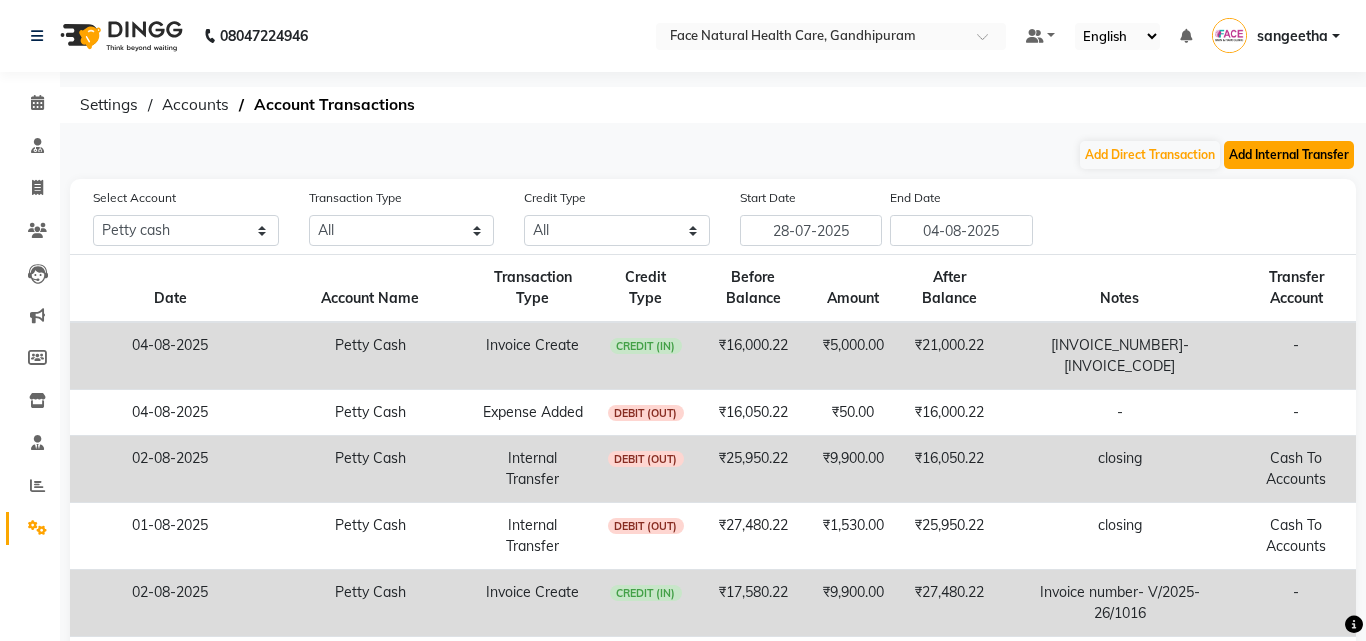 click on "Add Internal Transfer" 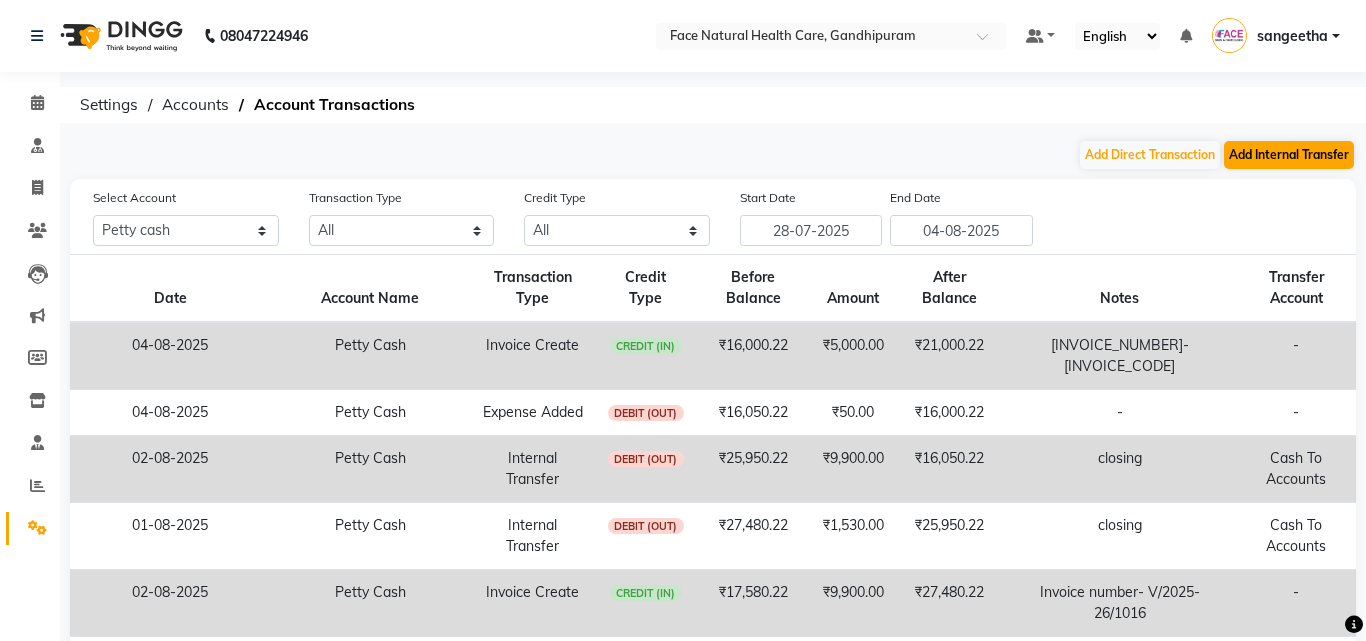 select on "internal transfer" 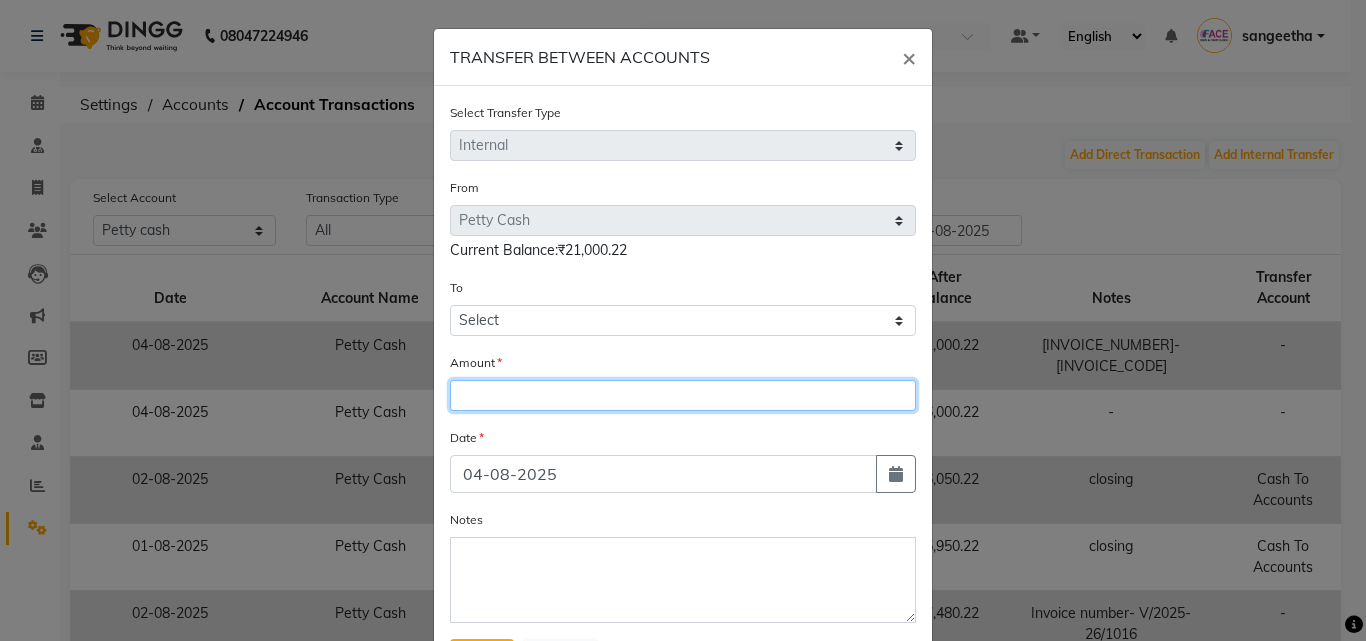 click 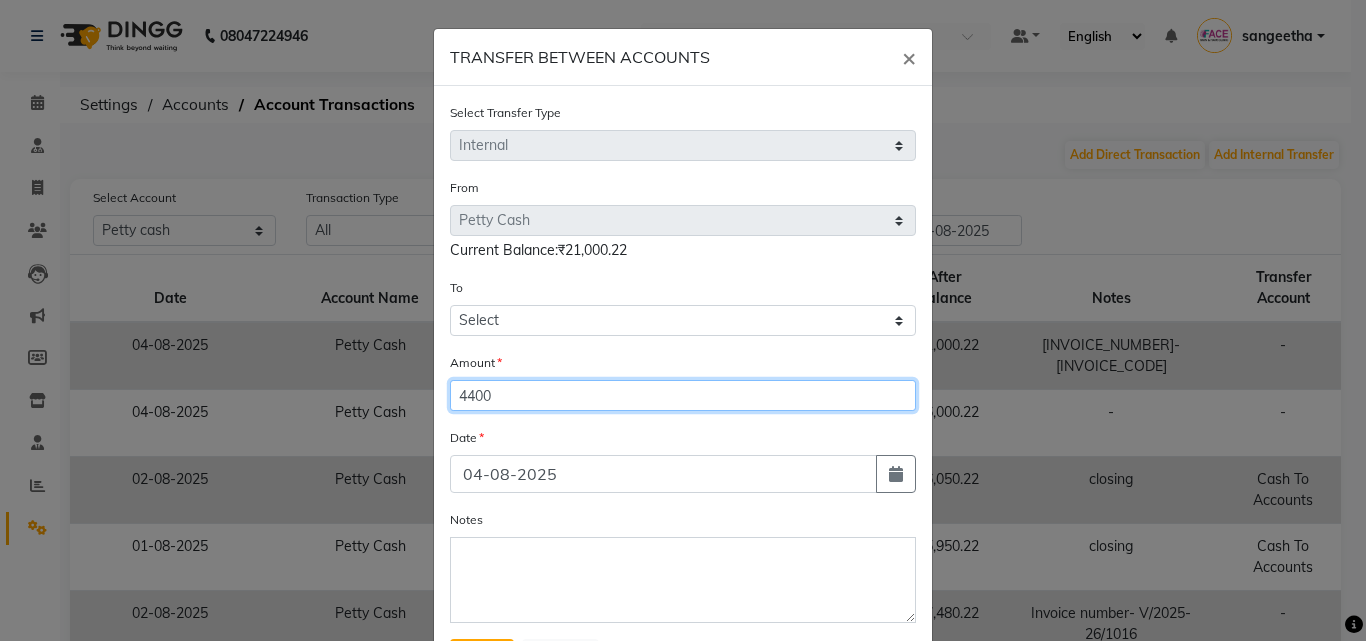 type on "4400" 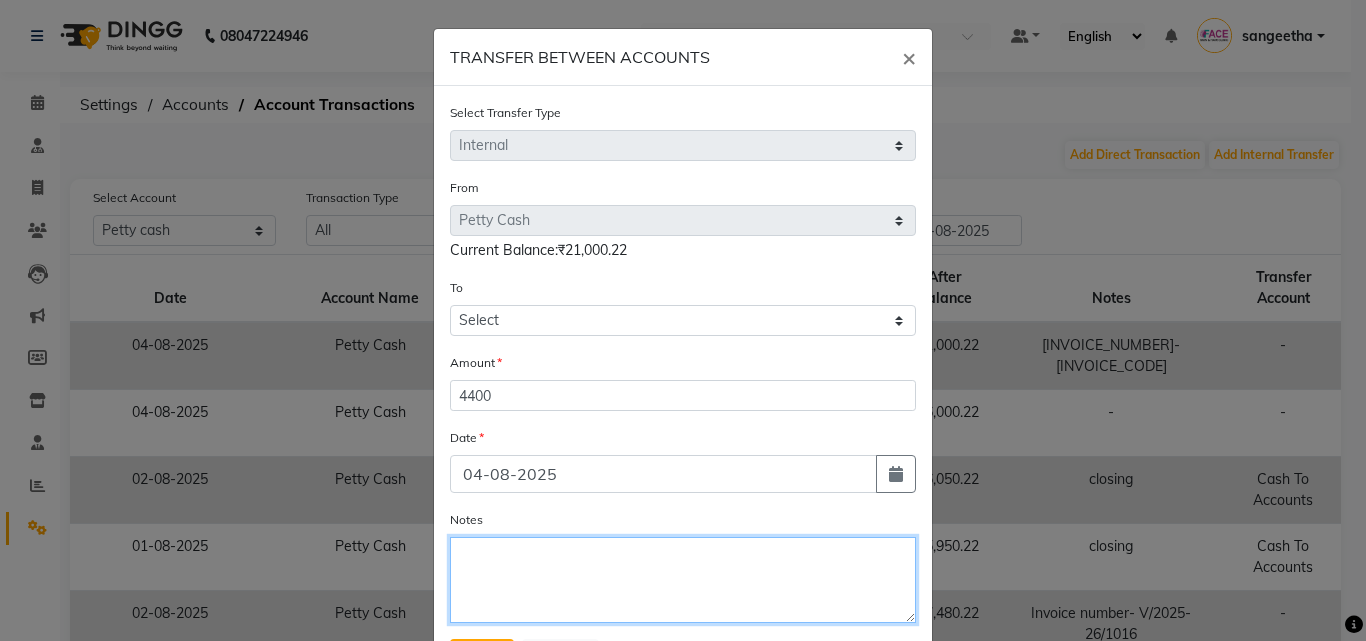 click on "Notes" at bounding box center [683, 580] 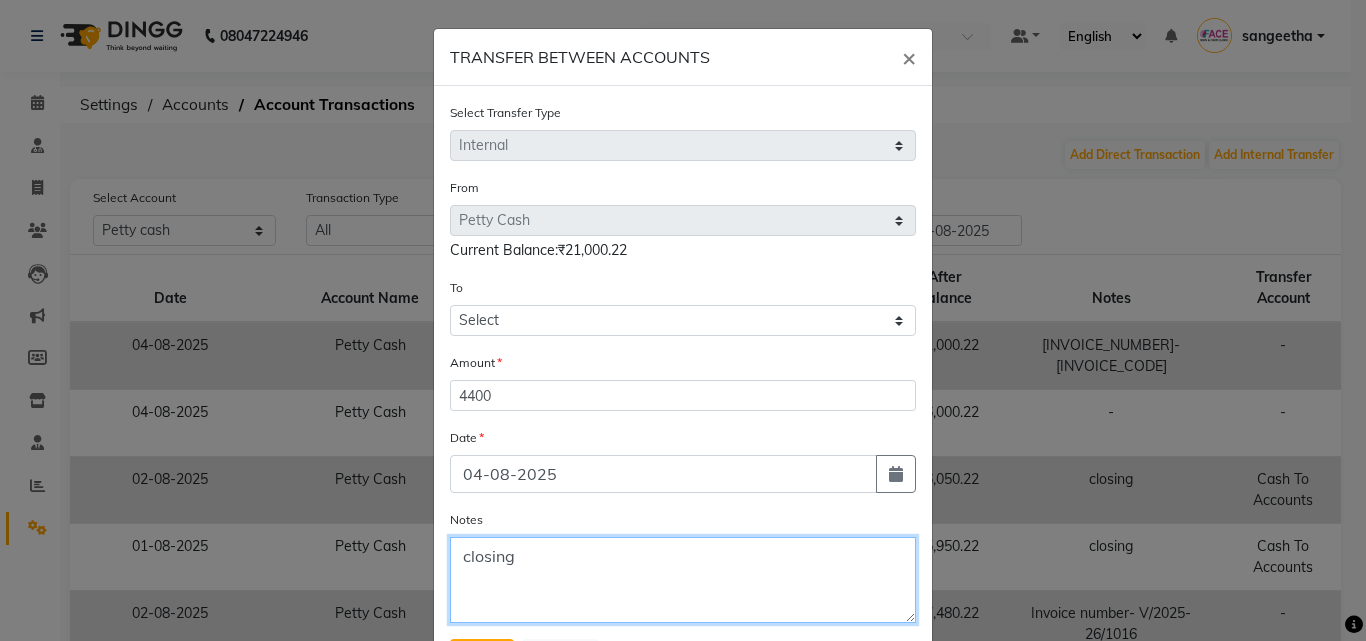 type on "closing" 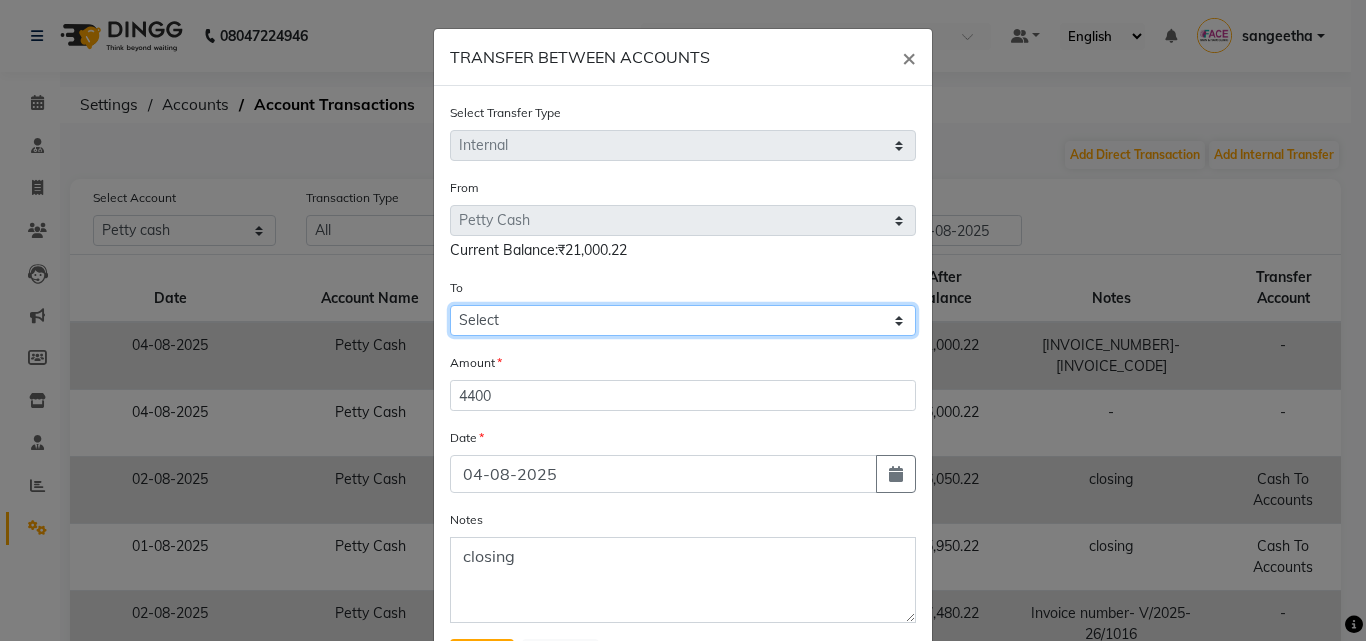 click on "Select Petty Cash Axis Bank  7303 Cash In Hand Cash To Accounts" 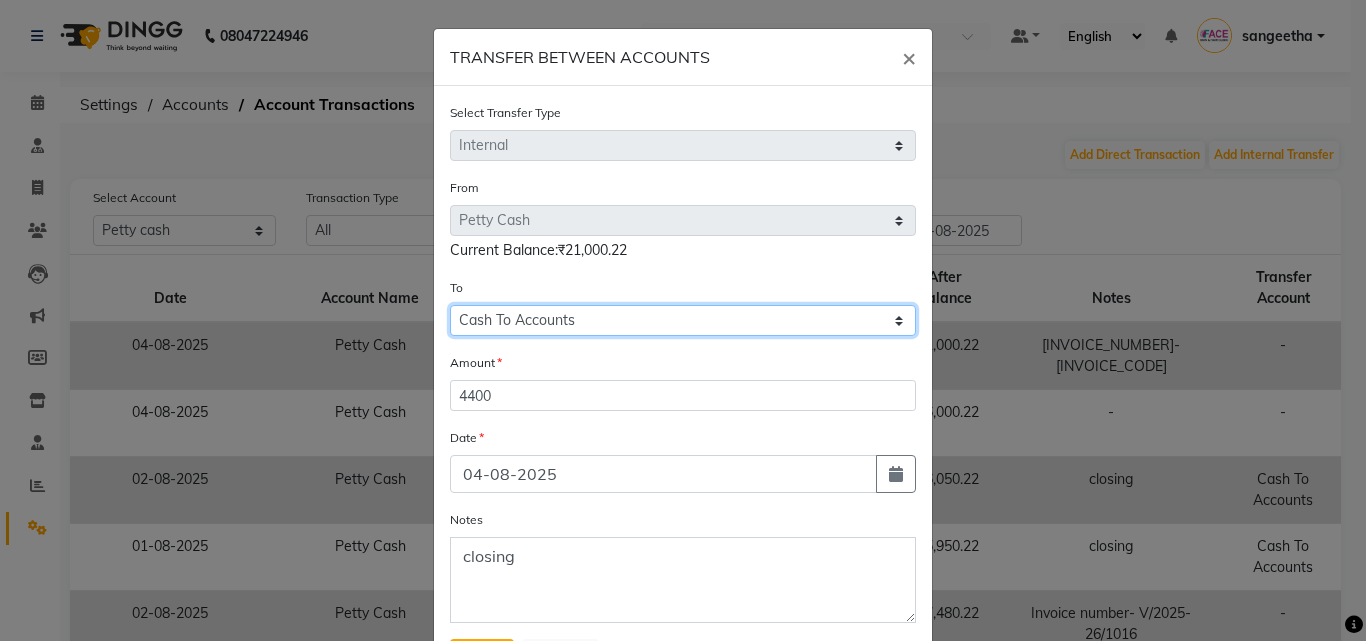 click on "Select Petty Cash Axis Bank  7303 Cash In Hand Cash To Accounts" 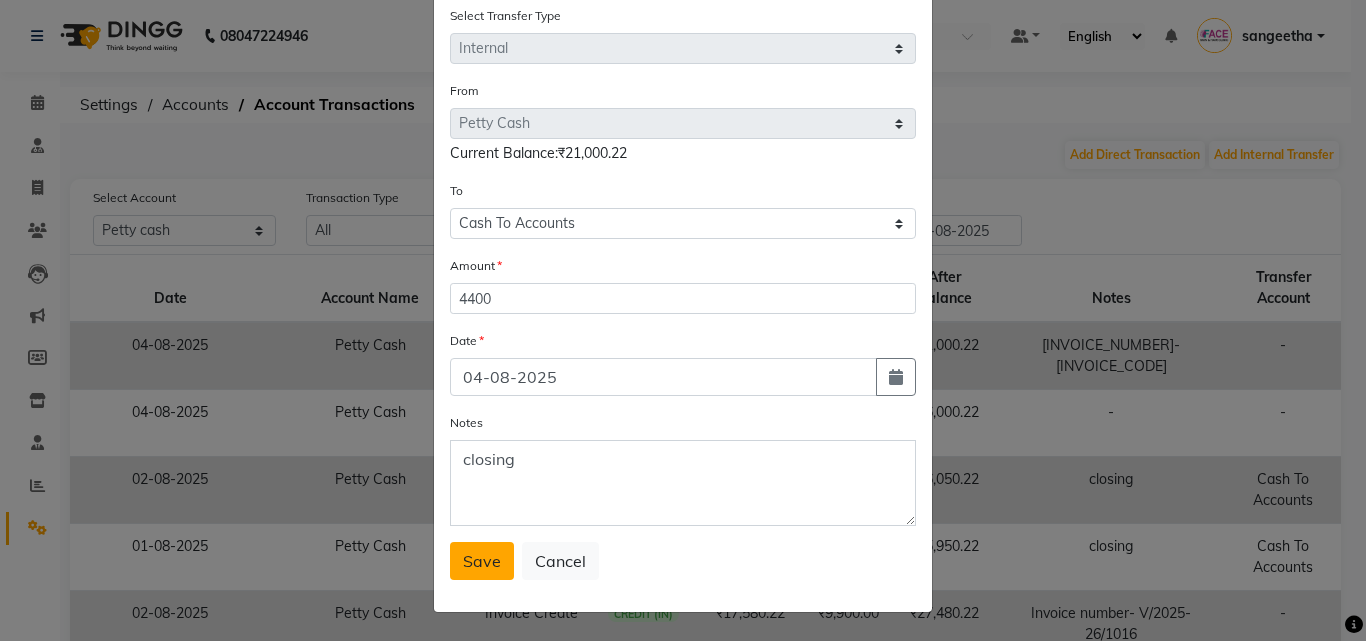 click on "Save" at bounding box center (482, 561) 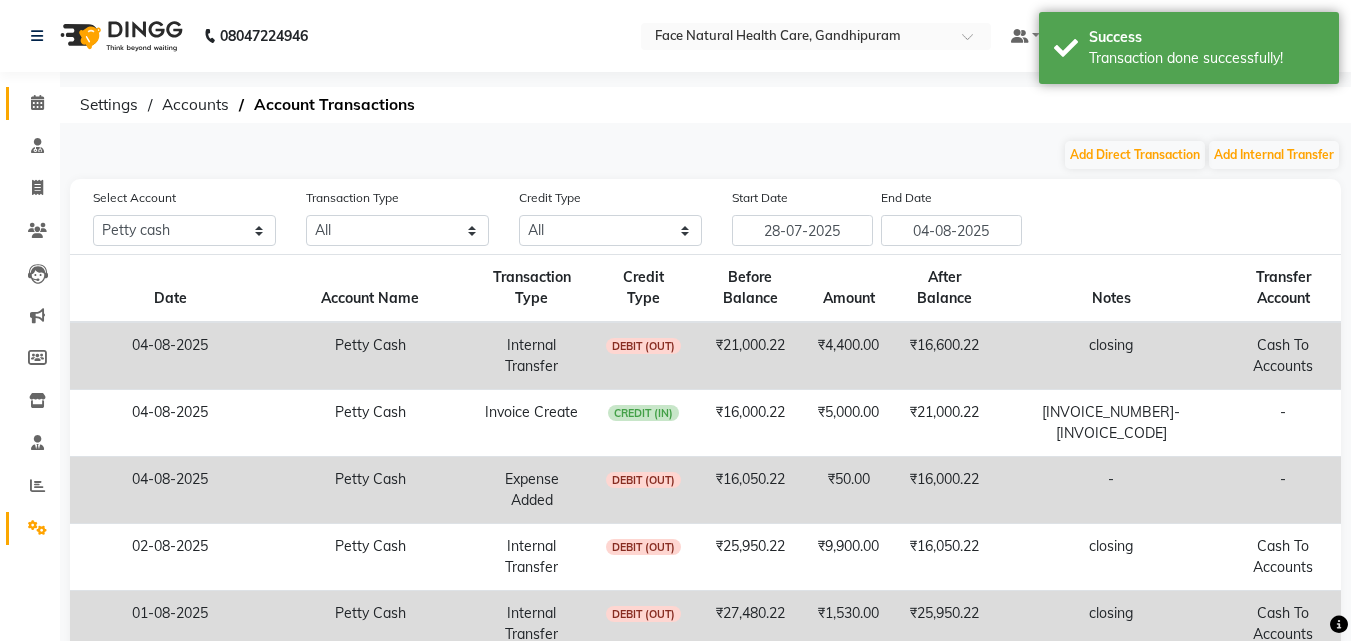click 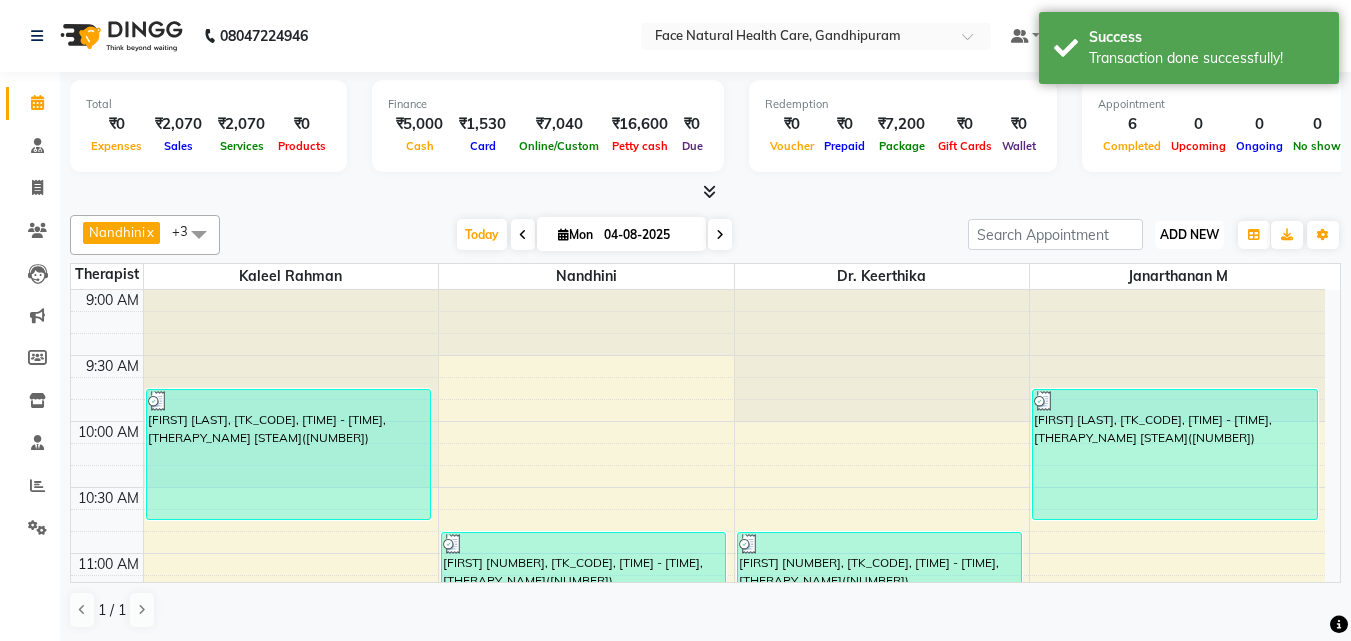 click on "ADD NEW Toggle Dropdown" at bounding box center [1189, 235] 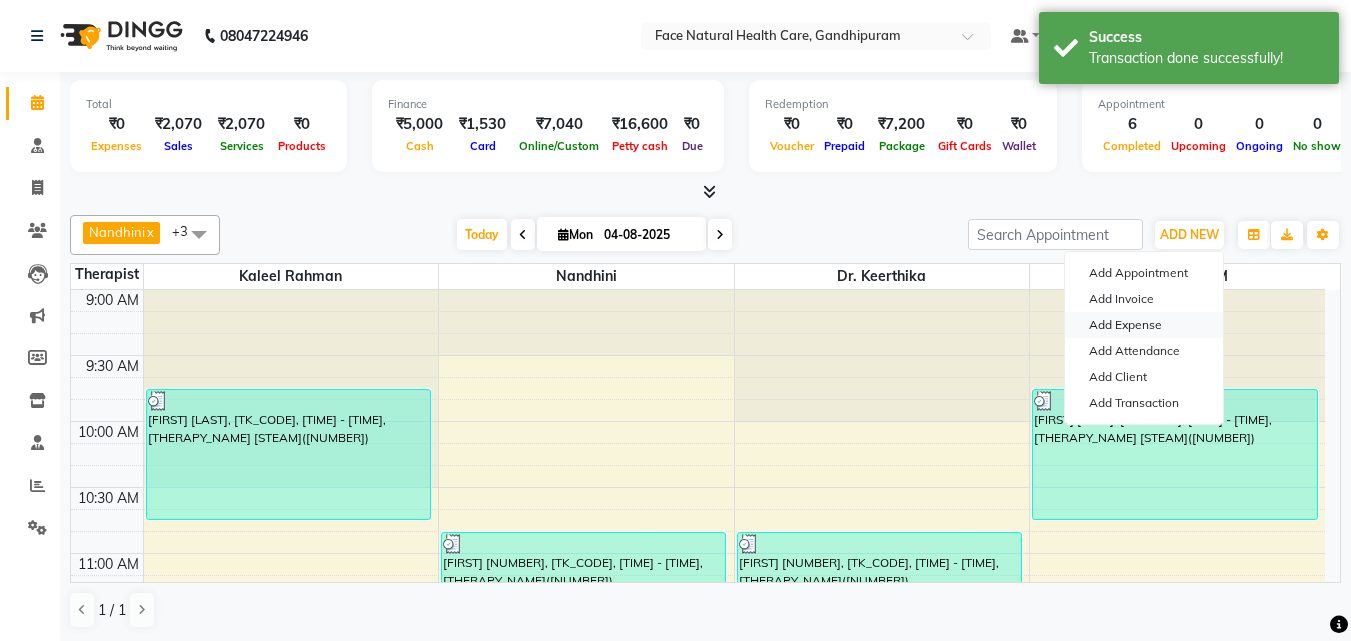 click on "Add Expense" at bounding box center (1144, 325) 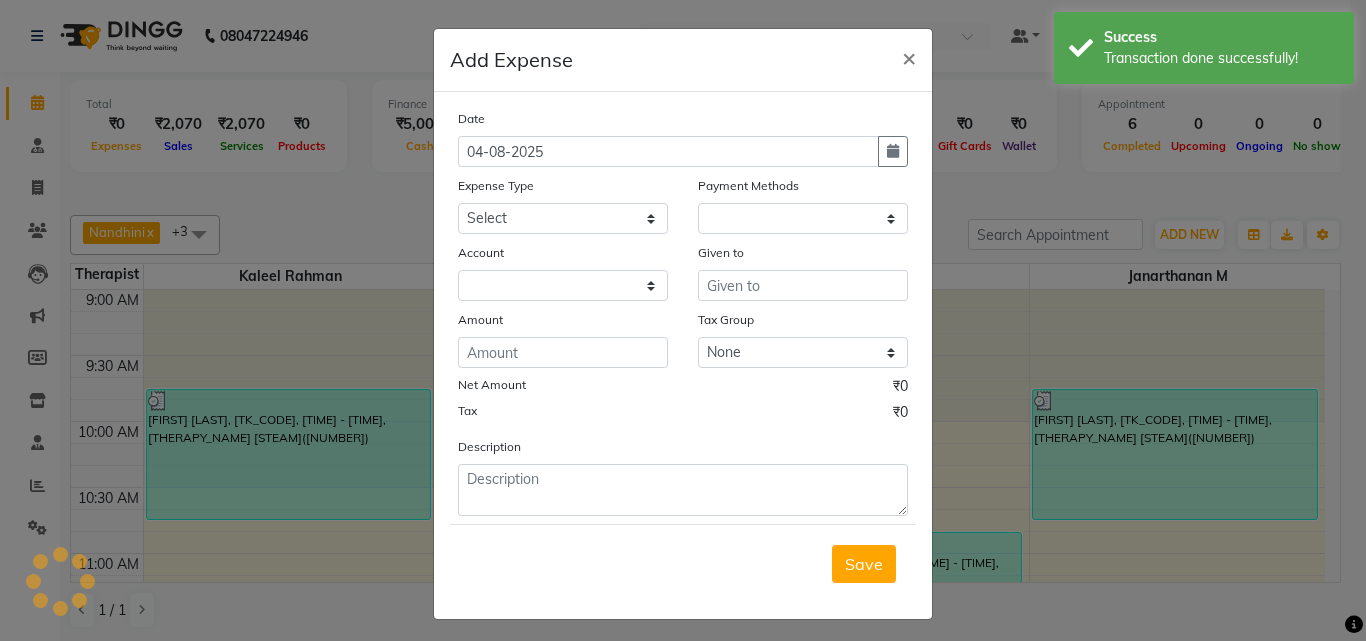 select on "1" 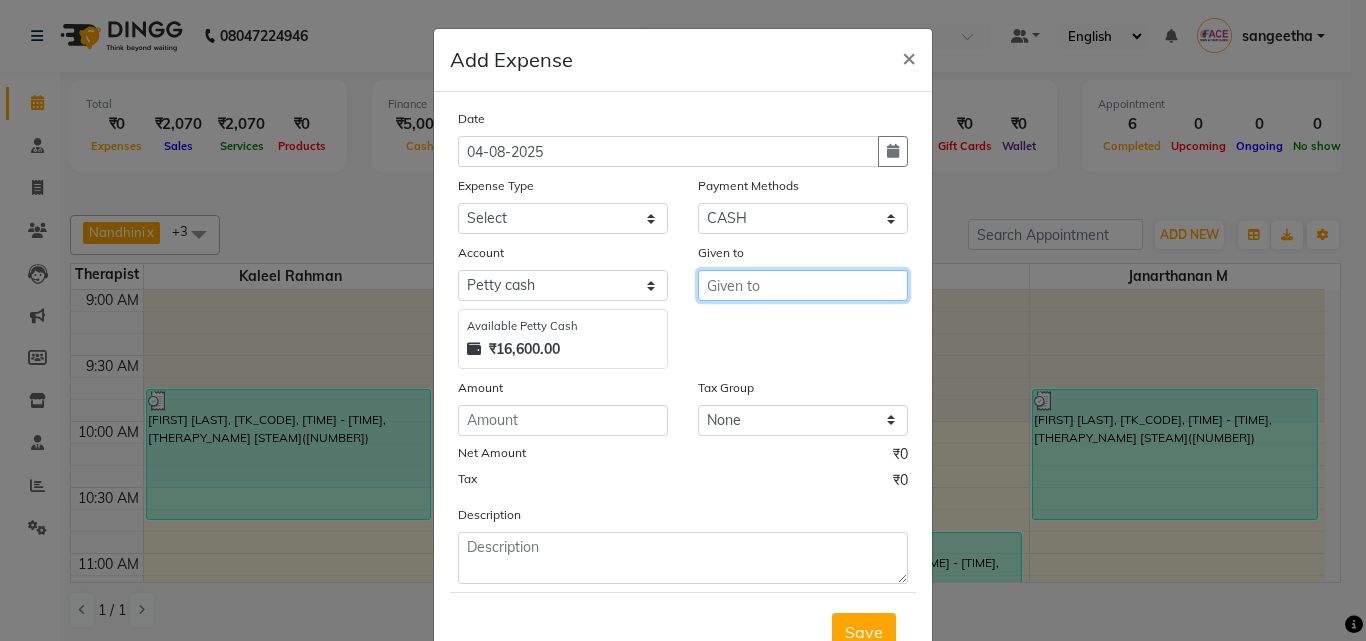 click at bounding box center (803, 285) 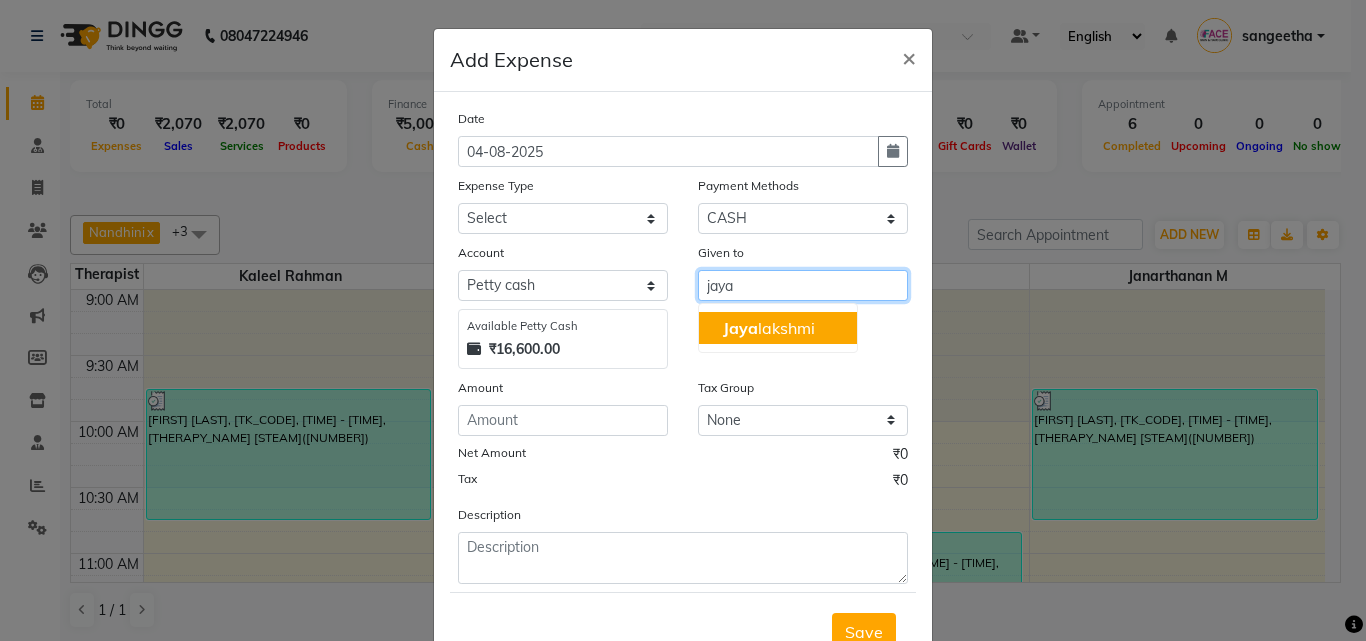 click on "[FIRST] [LAST]" at bounding box center (769, 328) 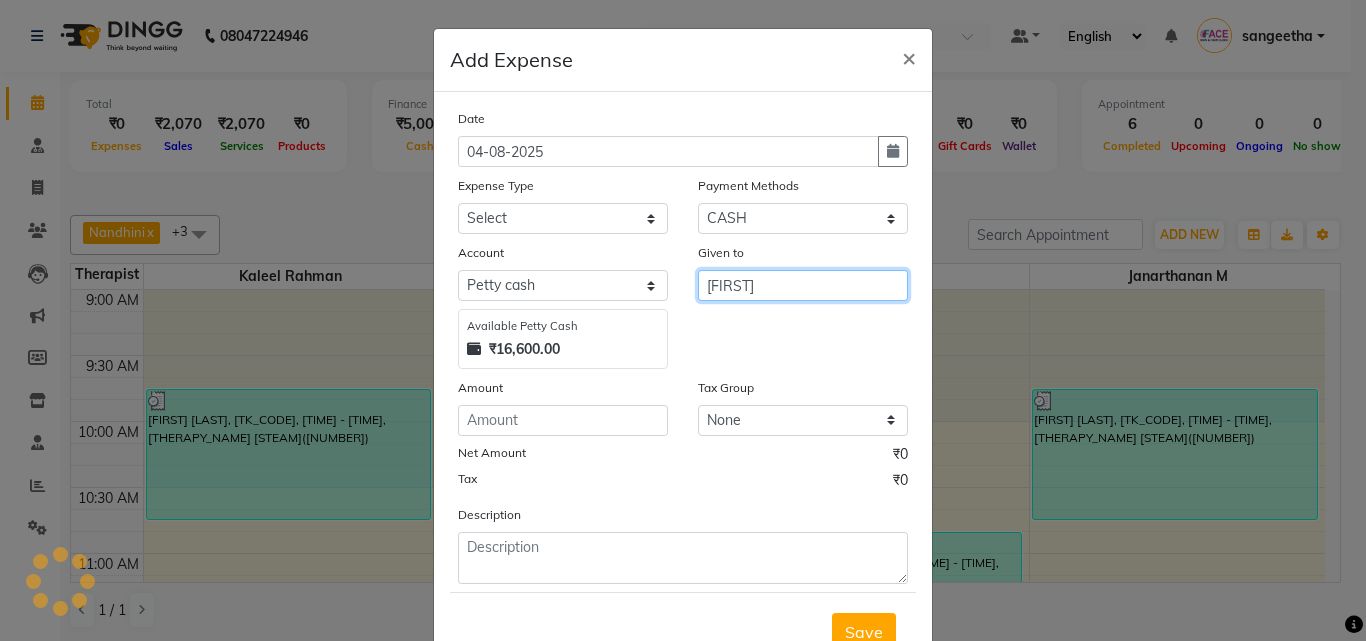 type on "[FIRST]" 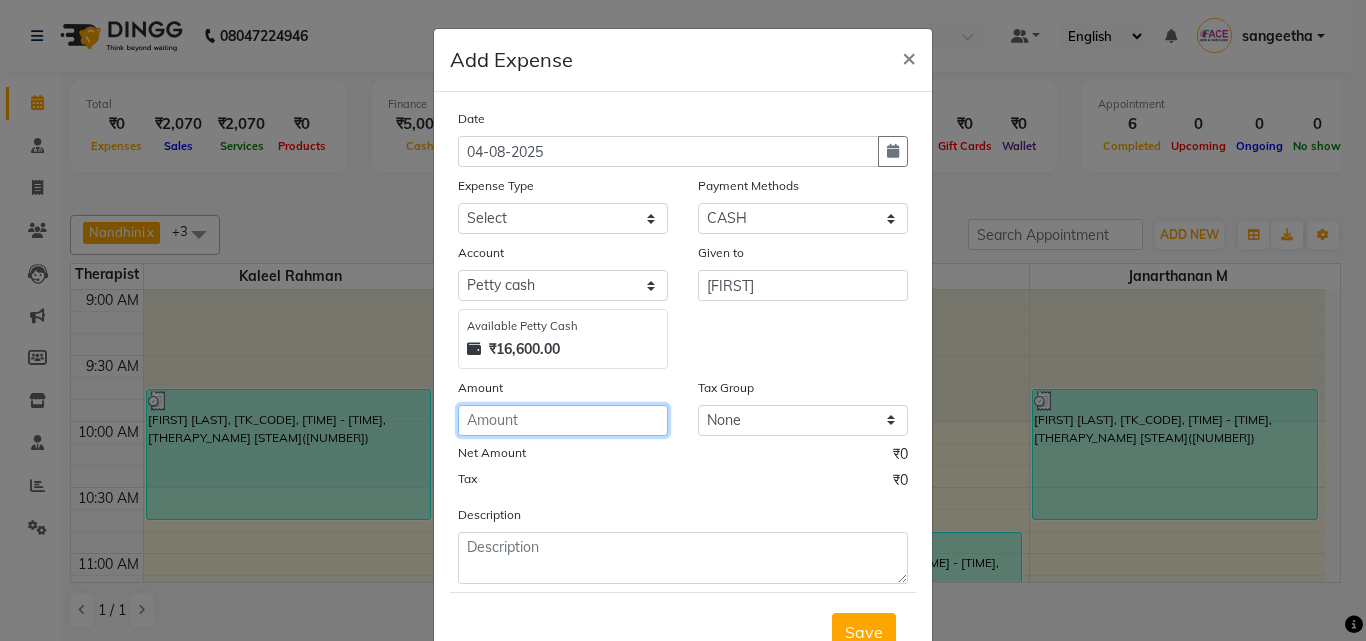 click 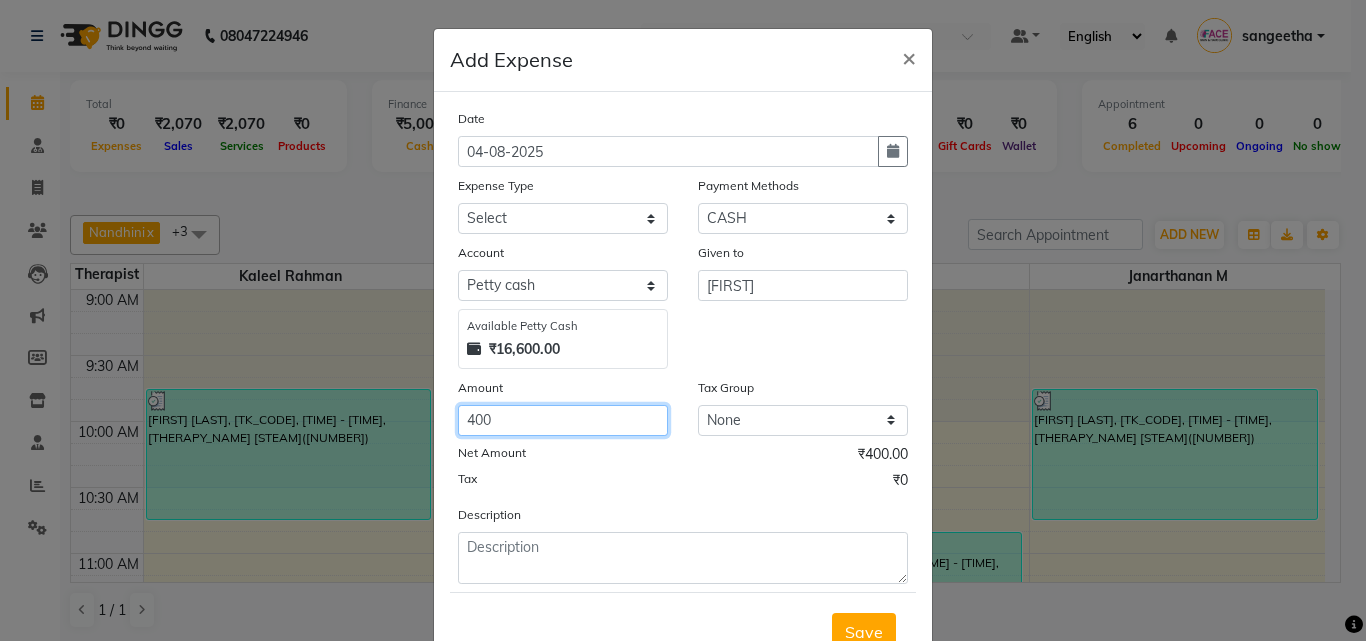 type on "400" 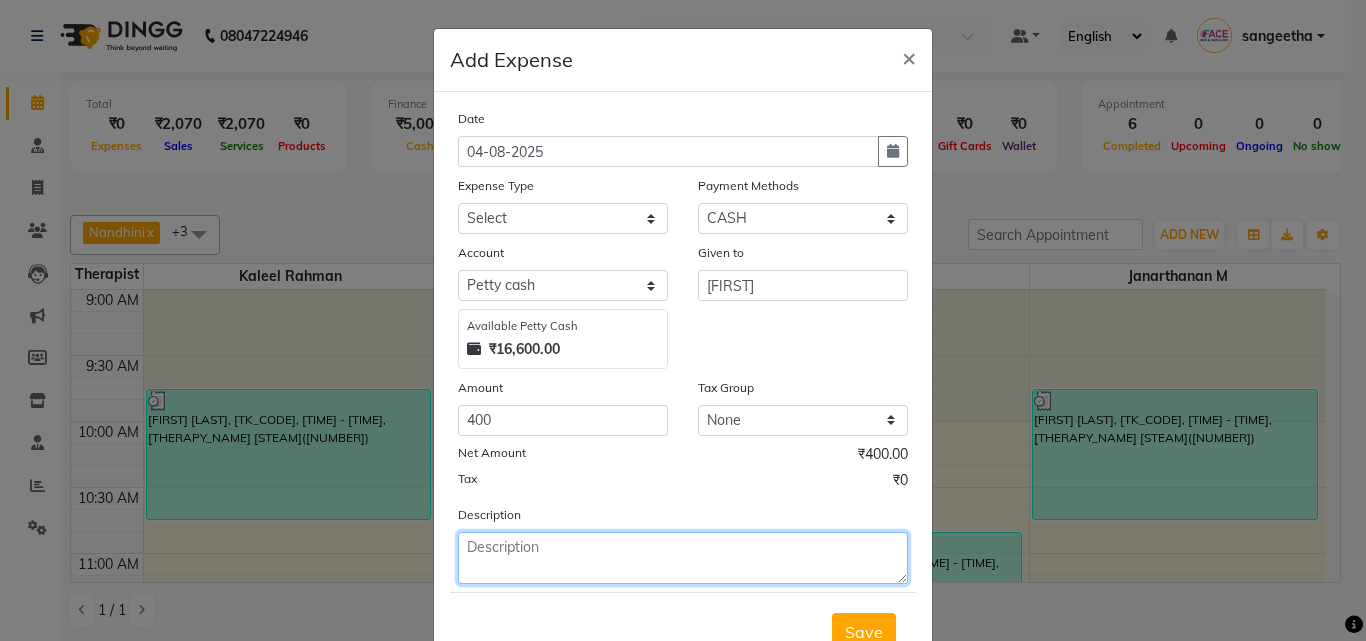 click 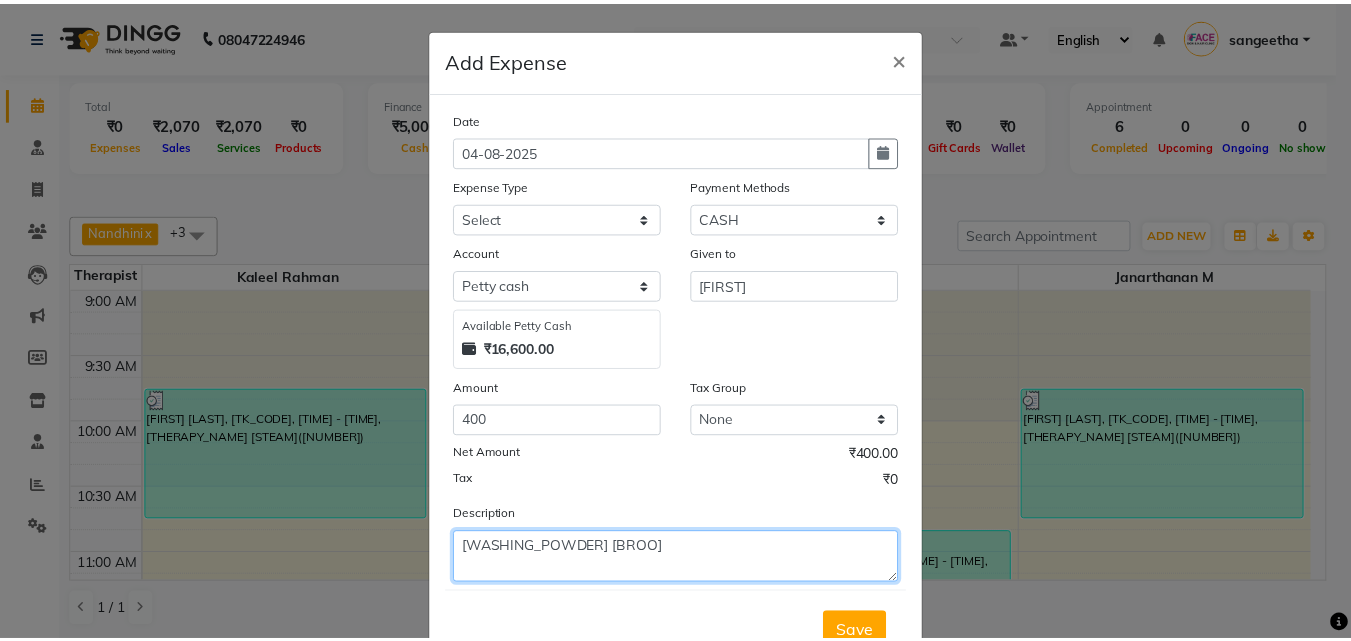 scroll, scrollTop: 75, scrollLeft: 0, axis: vertical 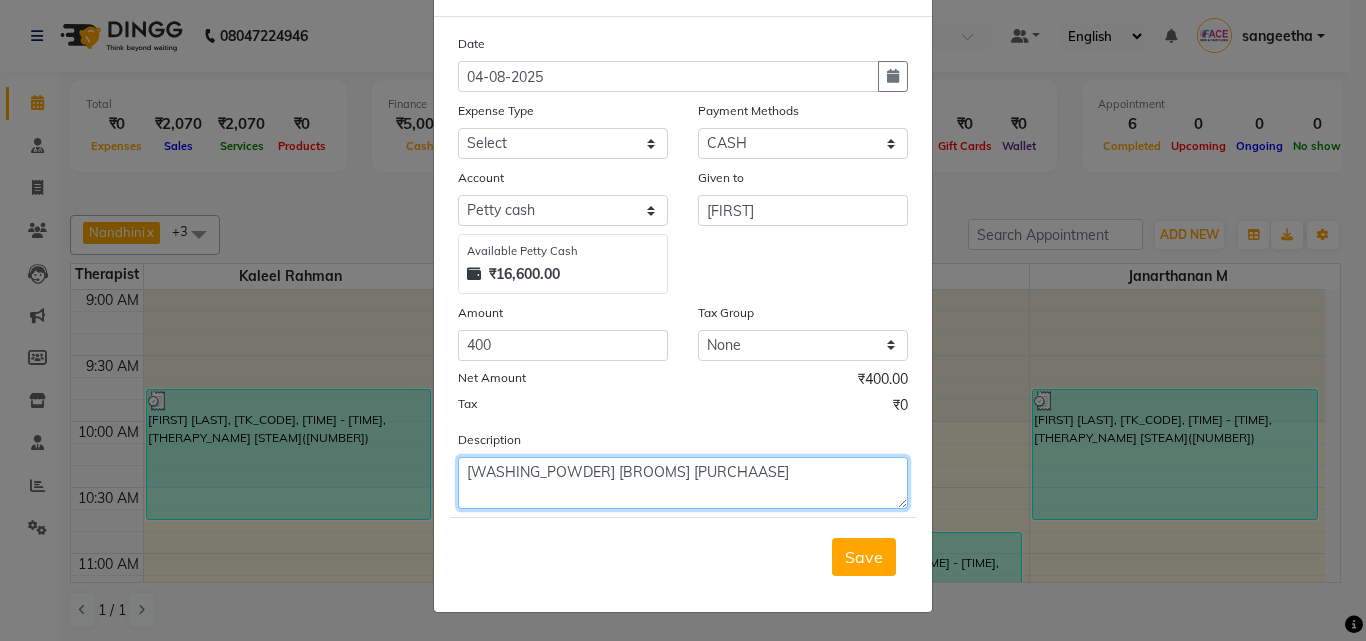 click on "[WASHING_POWDER] [BROOMS] [PURCHAASE]" 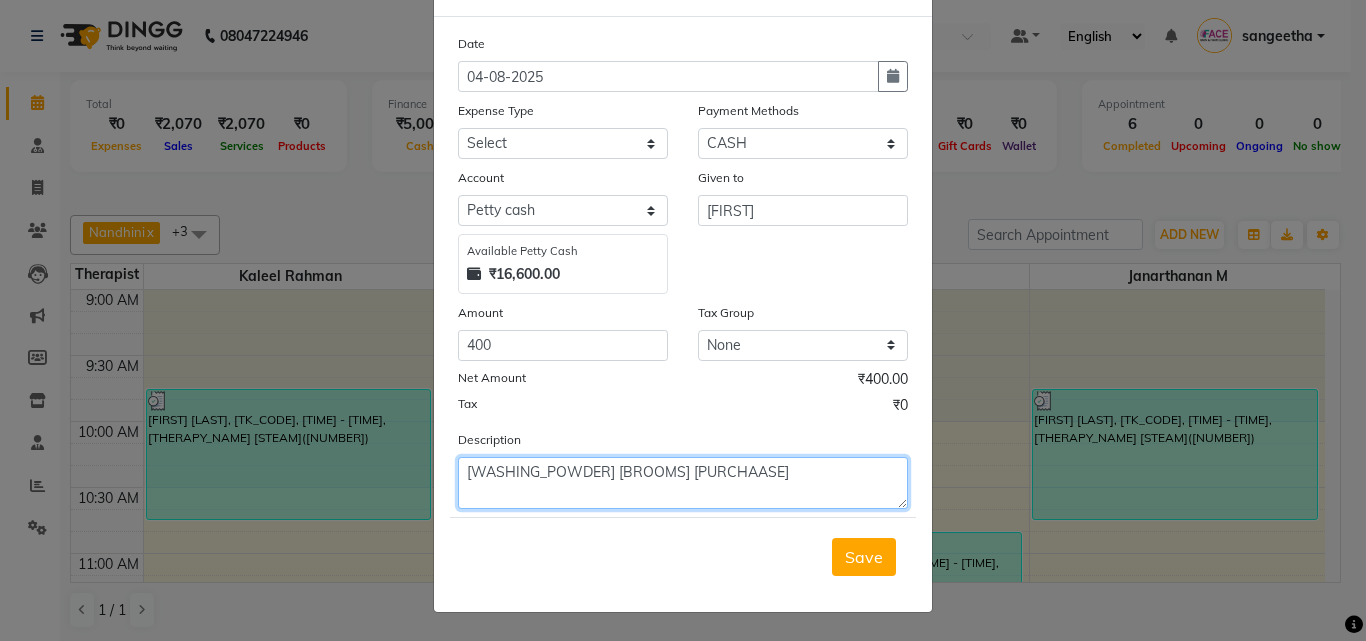 click on "[WASHING_POWDER] [BROOMS] [PURCHAASE]" 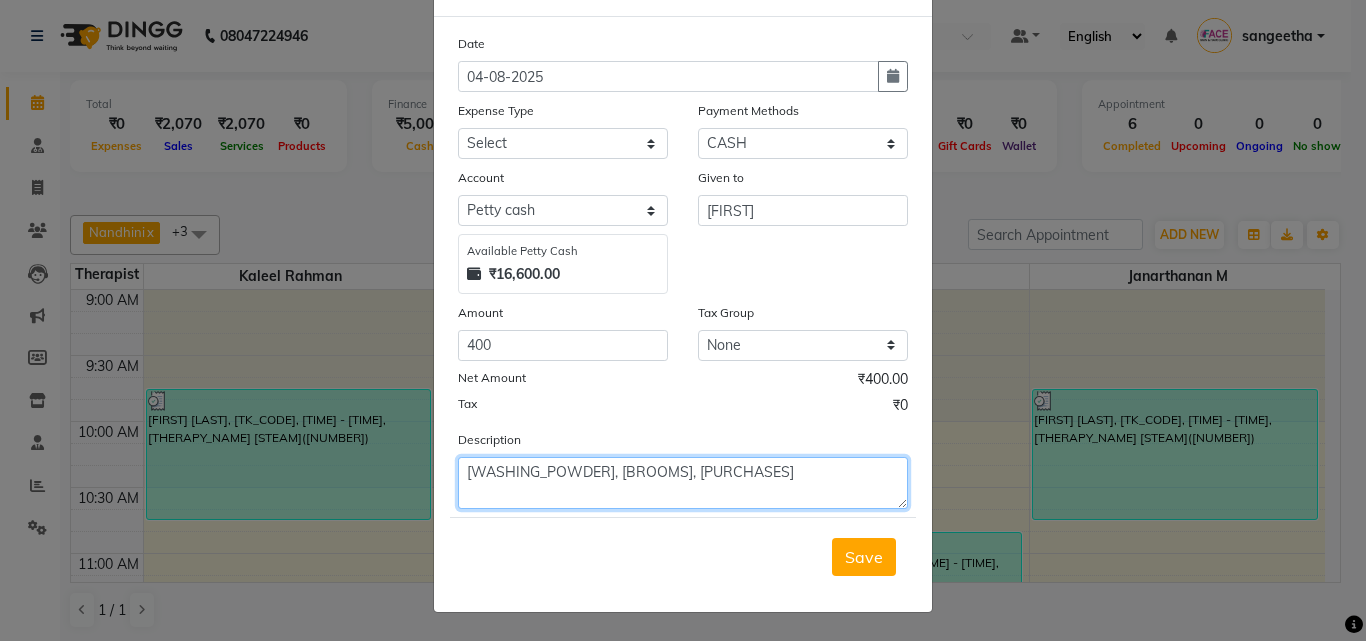type on "[WASHING_POWDER], [BROOMS], [PURCHASES]" 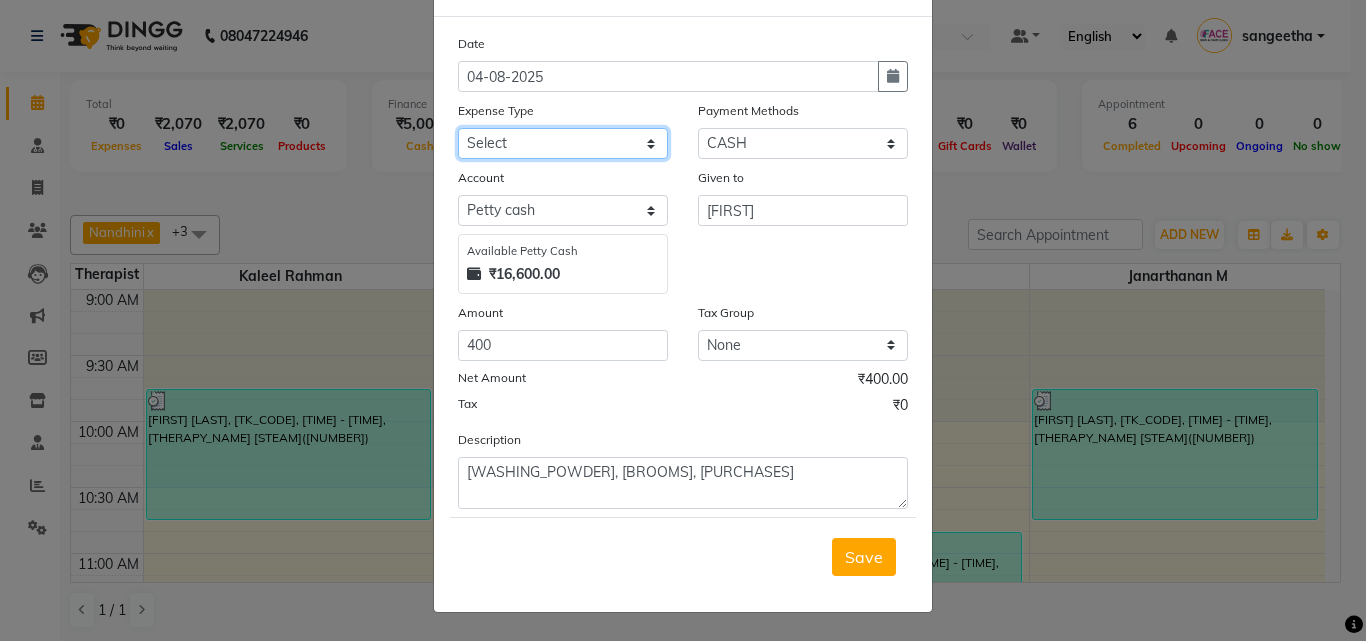 click on "[SELECT] [ADVANCE_SALARY] [BANK_CHARGES] [BIO_WASTE] [CASH_TRANSFER_TO_BANK] [CASH_TRANSFER_TO_HUB] [CLINICAL_CHARGES] [COMPUTER_EXPENSES] [ELECTRICITY_BILL] [EQUIPMENT] [FUEL] [GOVT_FEE] [INCENTIVE] [INSURANCE] [INTERNATIONAL_PURCHASE] [LOAN_REPAYMENT] [MAINTENANCE] [MARKETING] [MISCELLANEOUS] [OTHER] [PANTRY] [POOJA] [PRODUCT] [RENT] [RENTAL] [SALARY] [SOFTWARE_EXPENSES] [STAFF_SNACKS] [TAX] [TEA_REFRESHMENT] [UNIFORMS] [UTILITIES] [WATER_CAN] [WATER_TAX]" 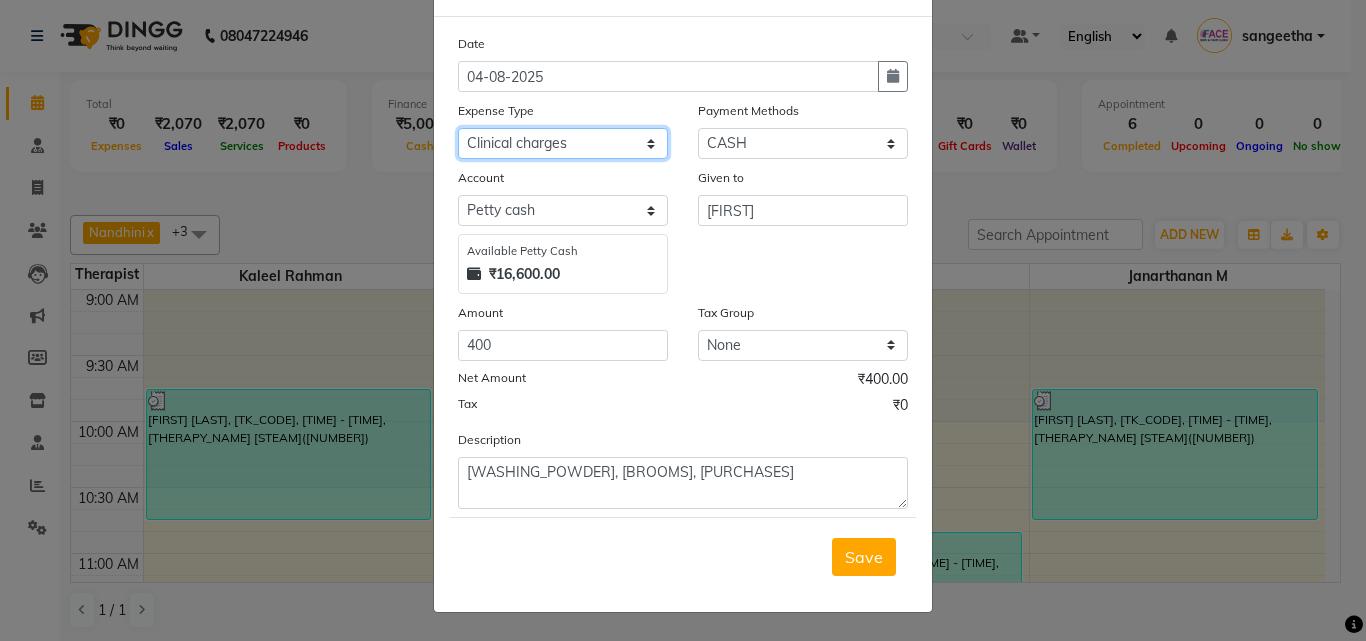 click on "[SELECT] [ADVANCE_SALARY] [BANK_CHARGES] [BIO_WASTE] [CASH_TRANSFER_TO_BANK] [CASH_TRANSFER_TO_HUB] [CLINICAL_CHARGES] [COMPUTER_EXPENSES] [ELECTRICITY_BILL] [EQUIPMENT] [FUEL] [GOVT_FEE] [INCENTIVE] [INSURANCE] [INTERNATIONAL_PURCHASE] [LOAN_REPAYMENT] [MAINTENANCE] [MARKETING] [MISCELLANEOUS] [OTHER] [PANTRY] [POOJA] [PRODUCT] [RENT] [RENTAL] [SALARY] [SOFTWARE_EXPENSES] [STAFF_SNACKS] [TAX] [TEA_REFRESHMENT] [UNIFORMS] [UTILITIES] [WATER_CAN] [WATER_TAX]" 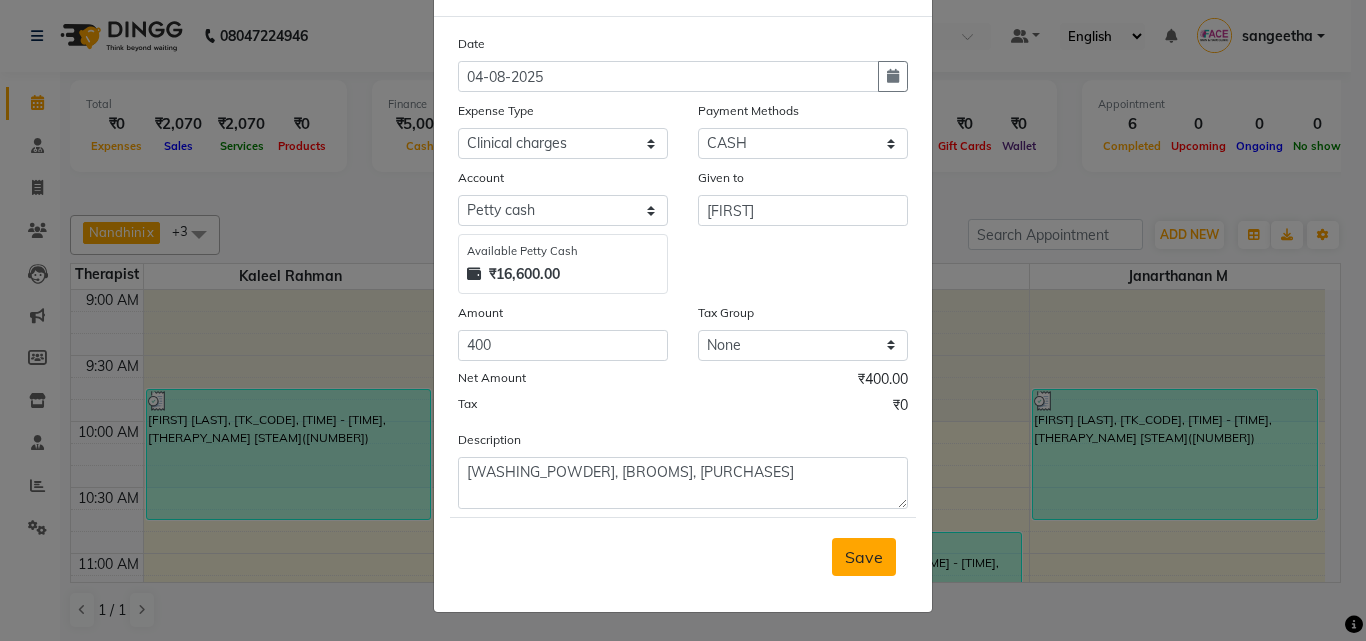 click on "Save" at bounding box center [864, 557] 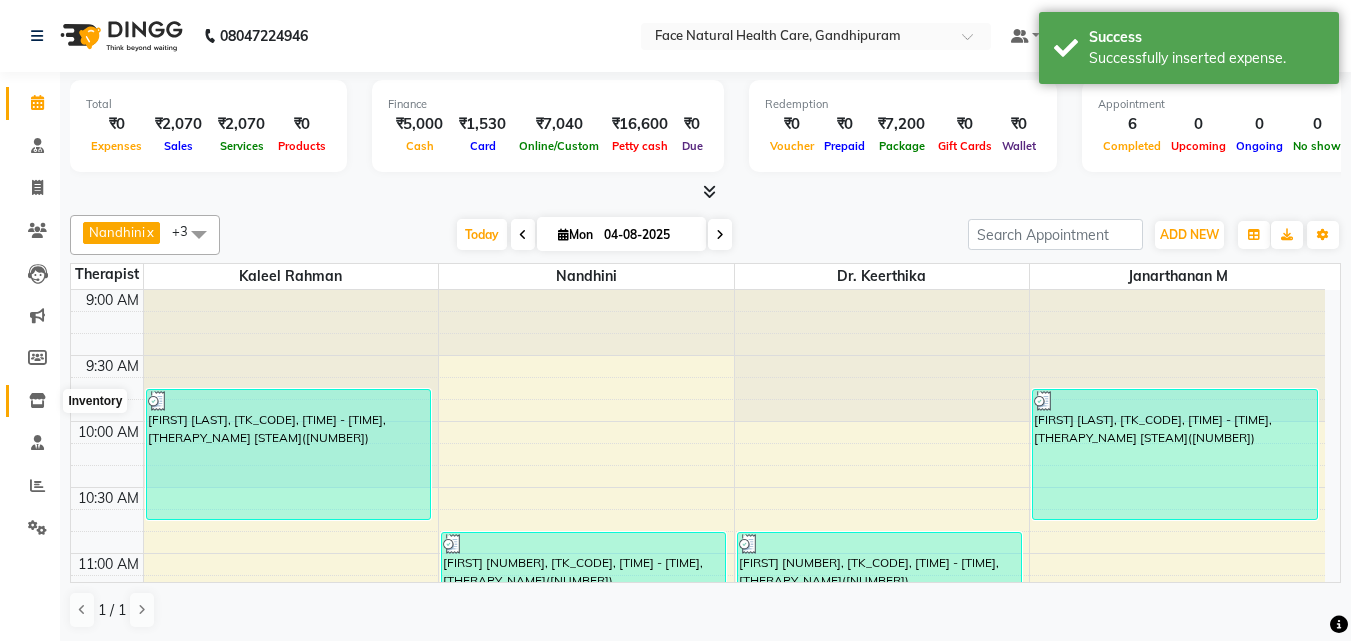 click 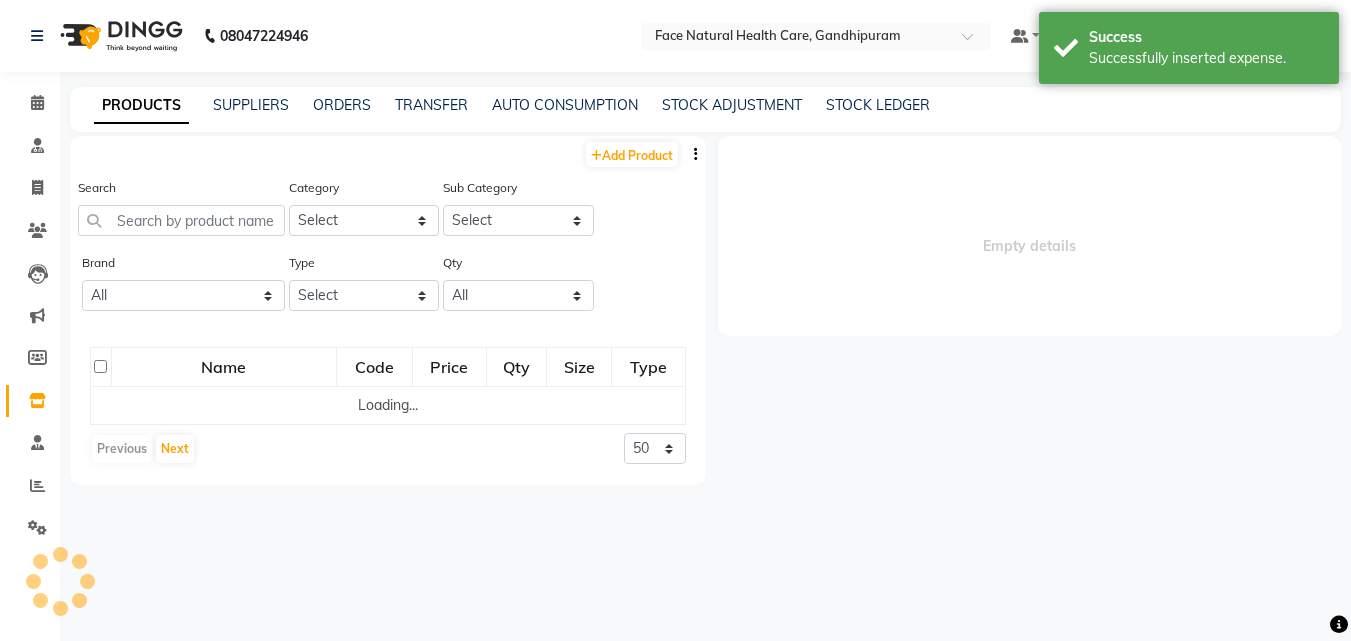 select 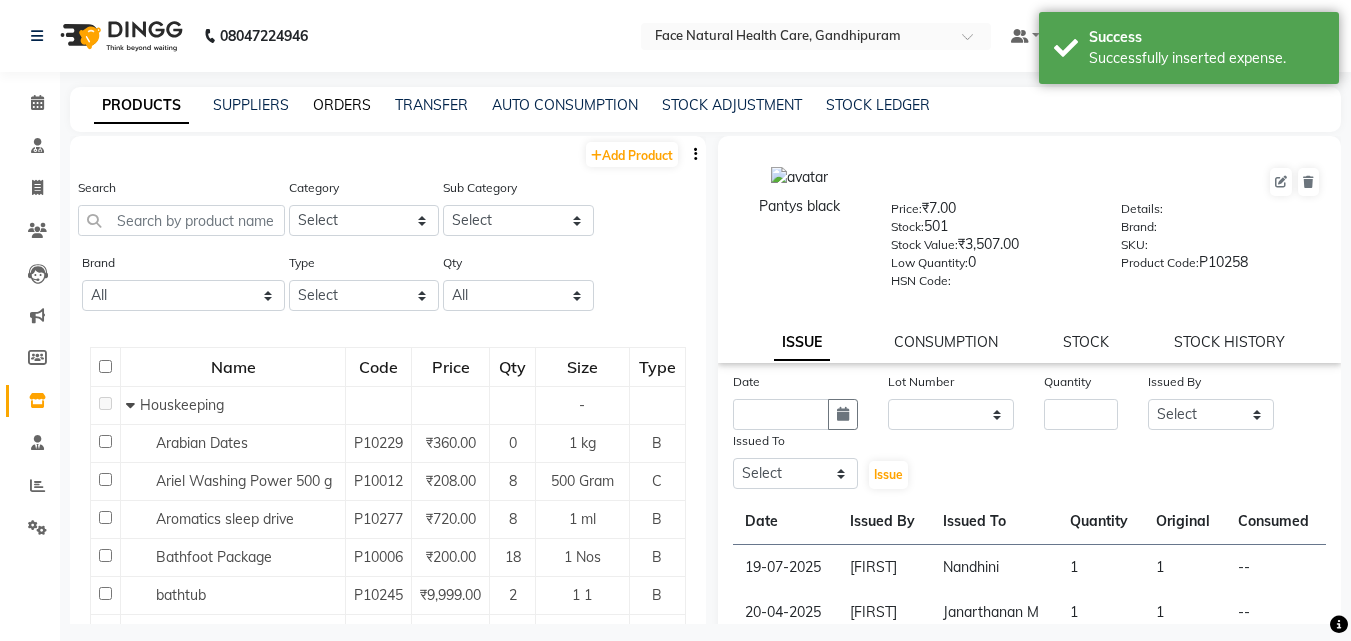 click on "ORDERS" 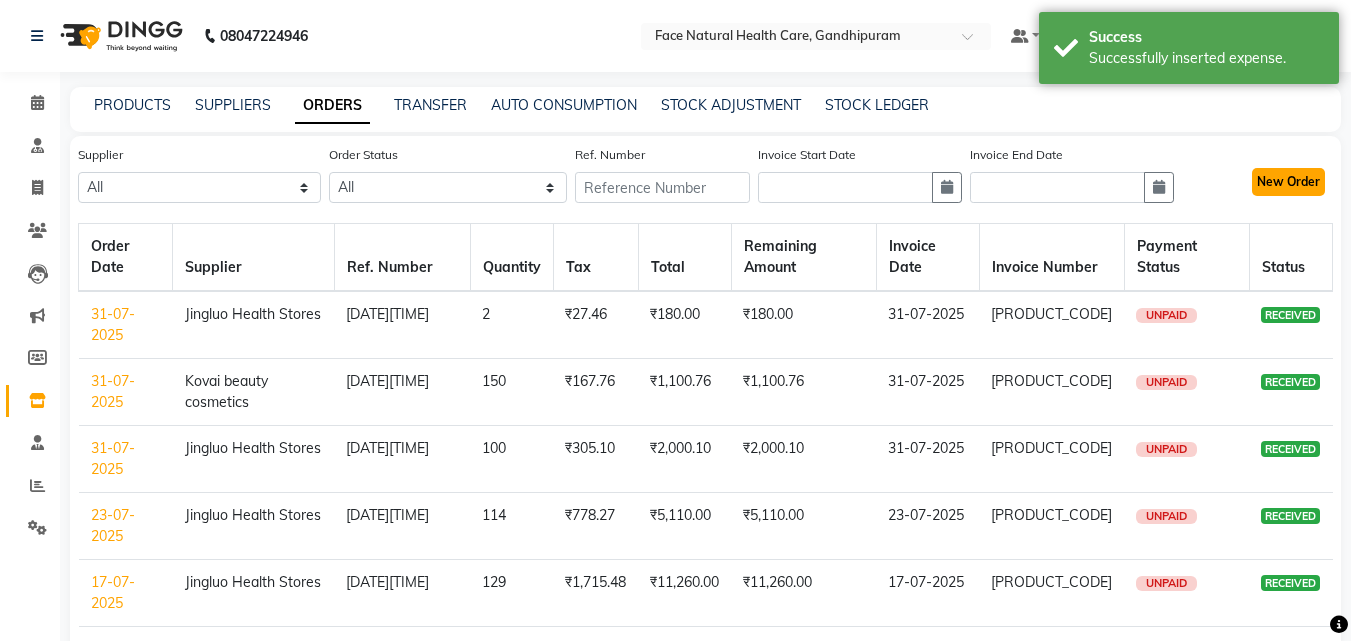 click on "New Order" 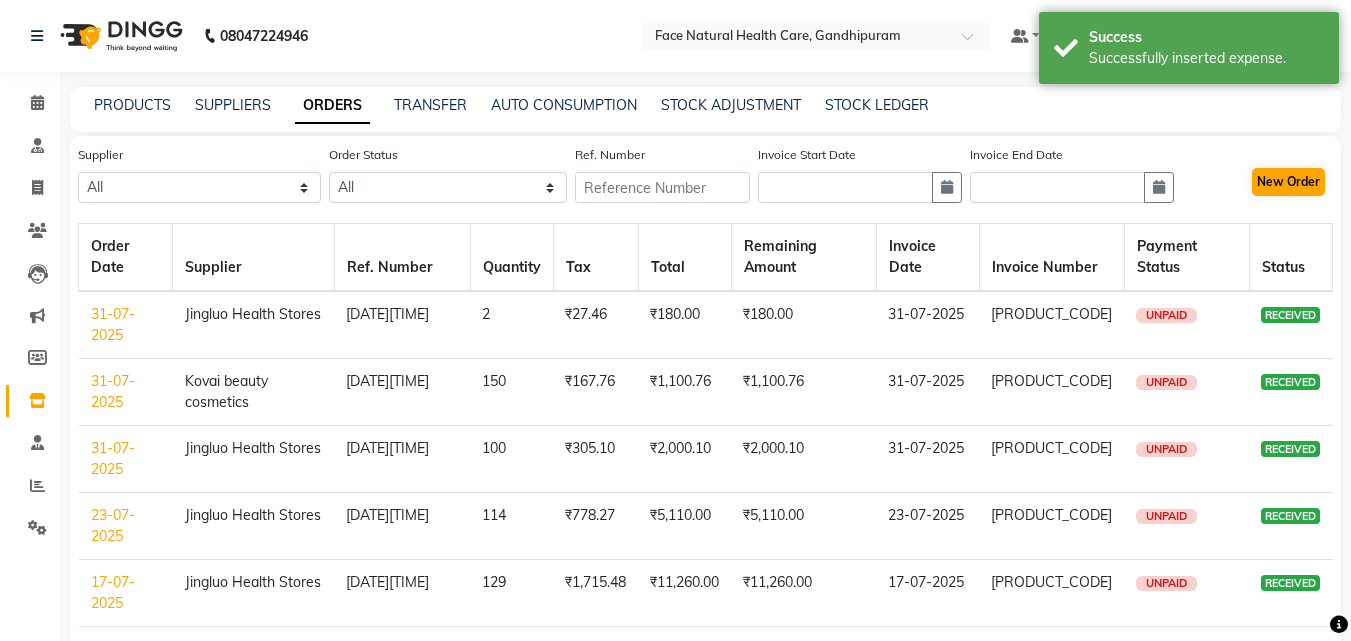 select on "true" 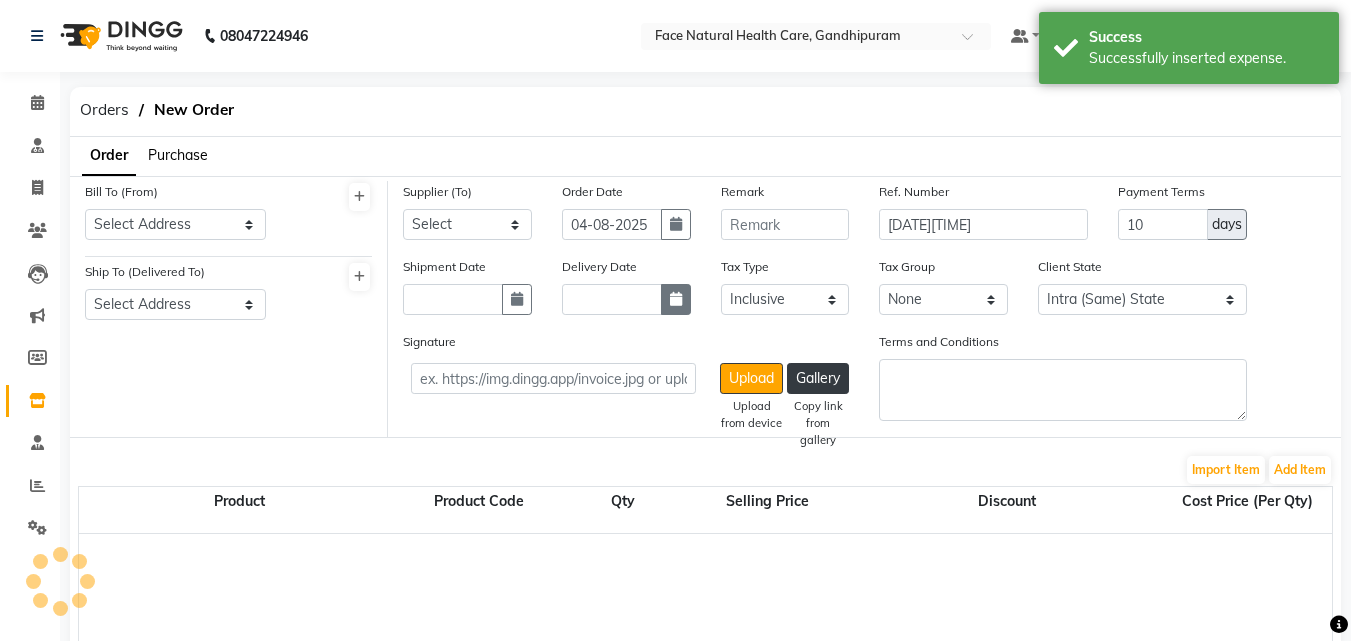 select on "2424" 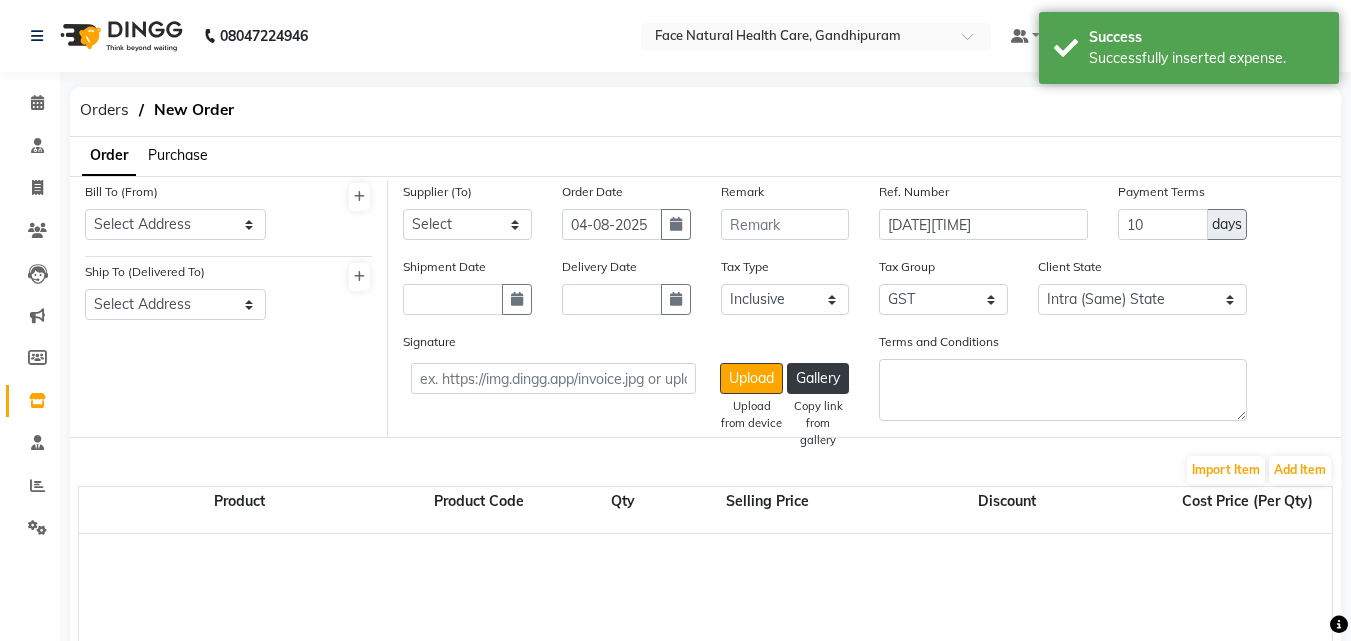 click on "Purchase" 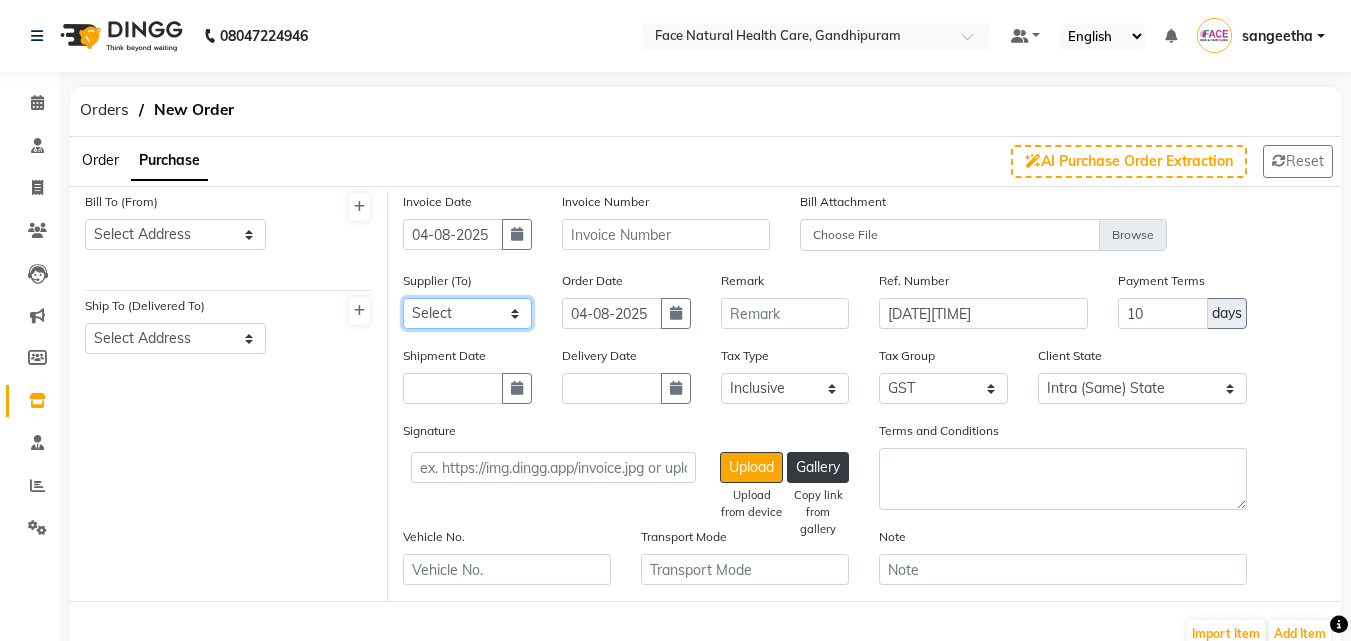 click on "Select Jingluo Health Stores amazon Atomy NHT Global - NHT Global Loganayagi rafic apolsary shofa Orient electric care Believe IT  Factory  Kovai beauty cosmetics Ozone Engieering Chairman steel Clasic" 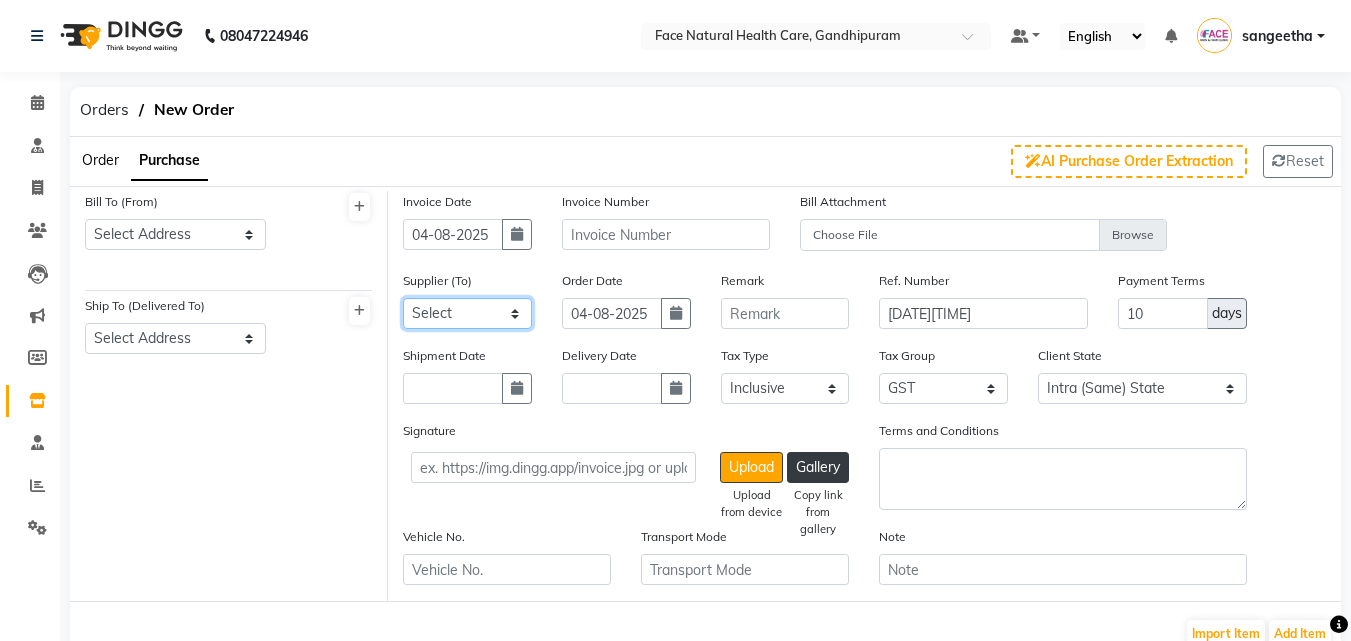 select on "3929" 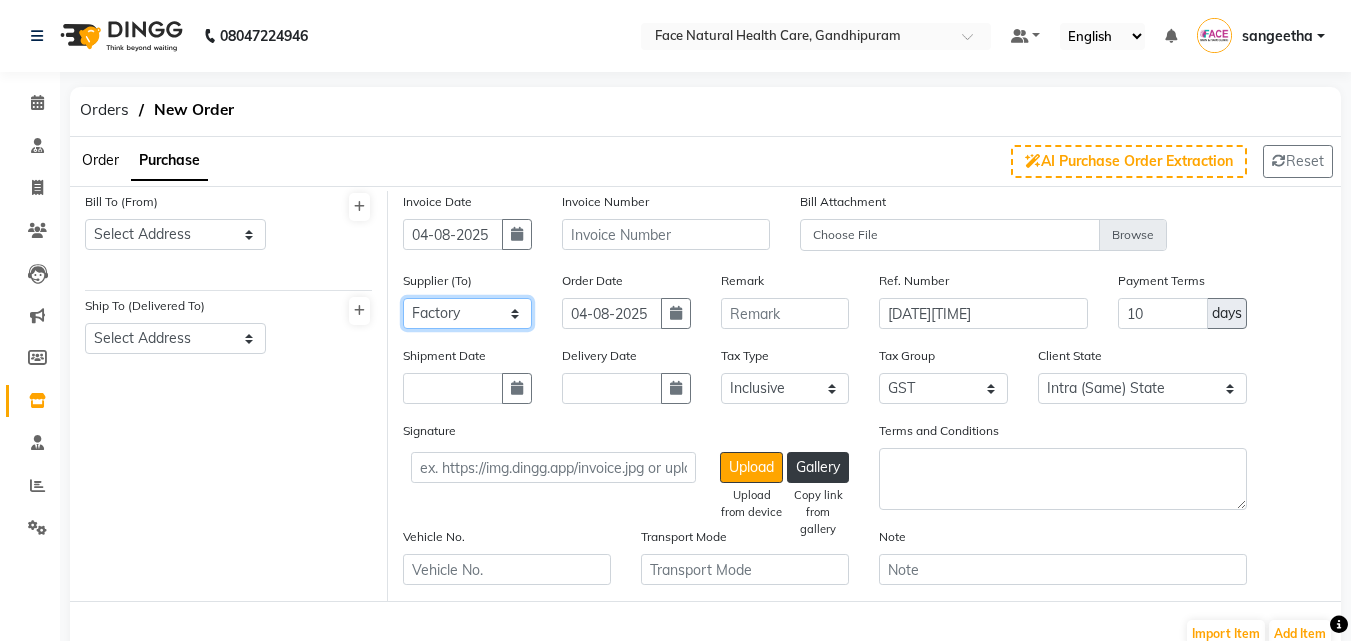 click on "Select Jingluo Health Stores amazon Atomy NHT Global - NHT Global Loganayagi rafic apolsary shofa Orient electric care Believe IT  Factory  Kovai beauty cosmetics Ozone Engieering Chairman steel Clasic" 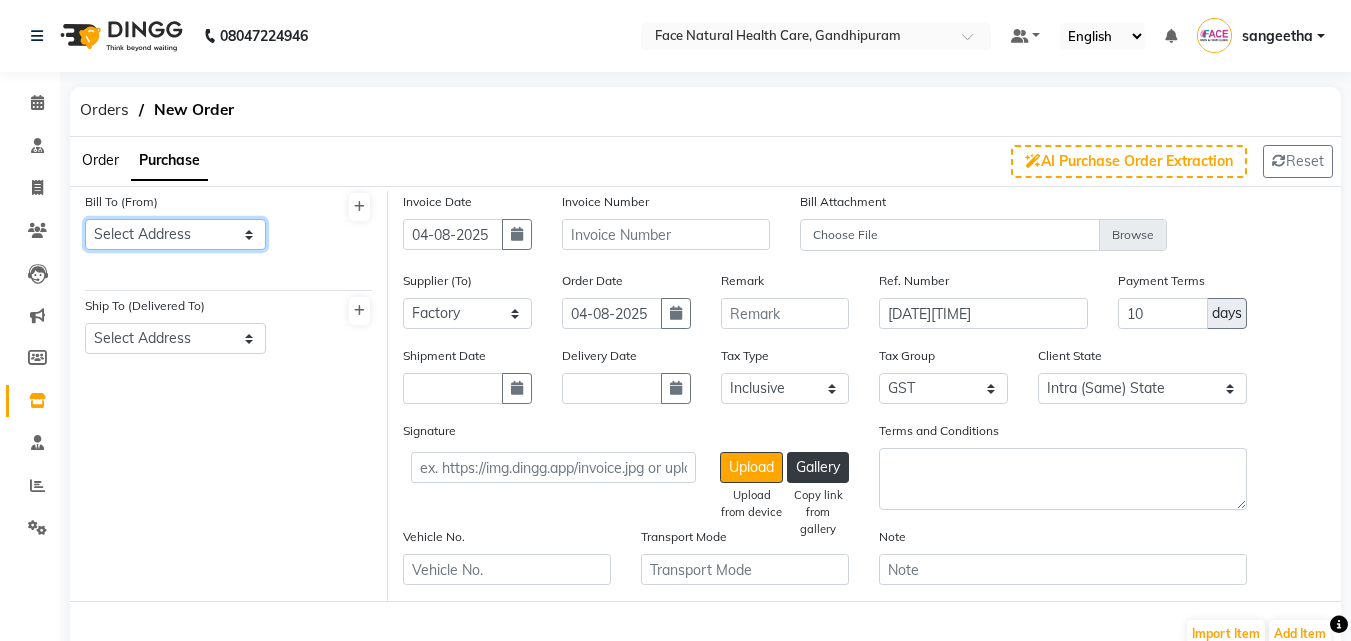 click on "Select Address  Face Natural Health Care   shop" 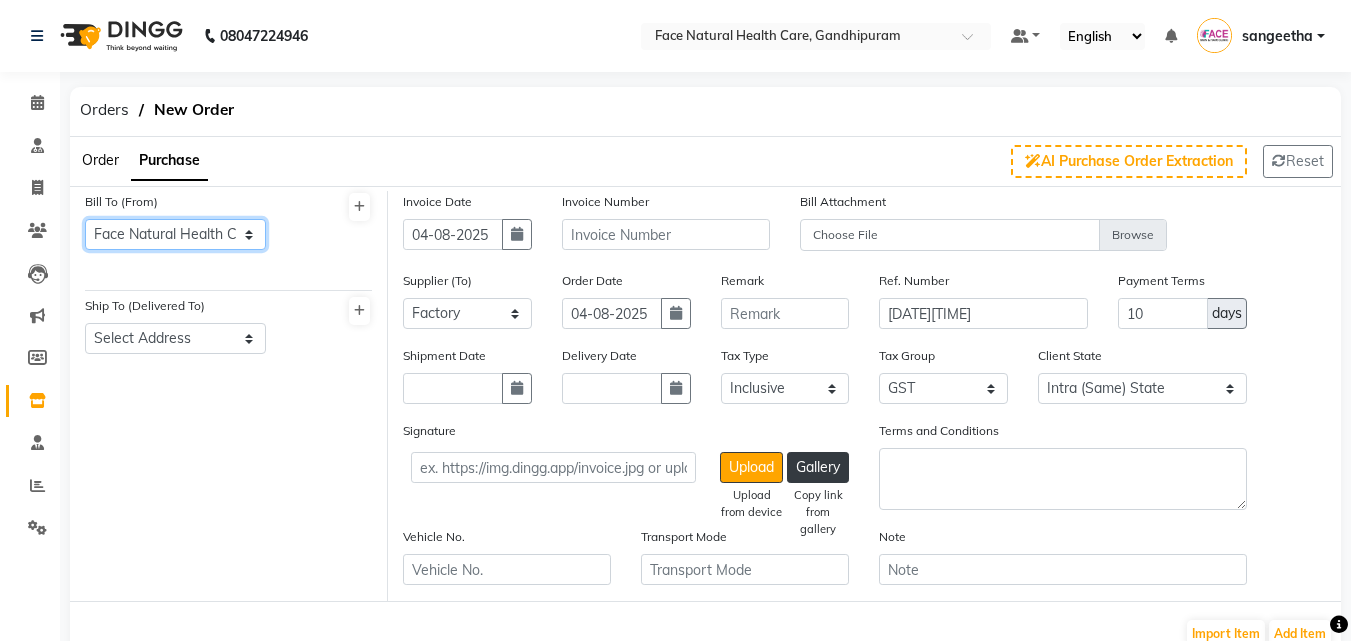 click on "Select Address  Face Natural Health Care   shop" 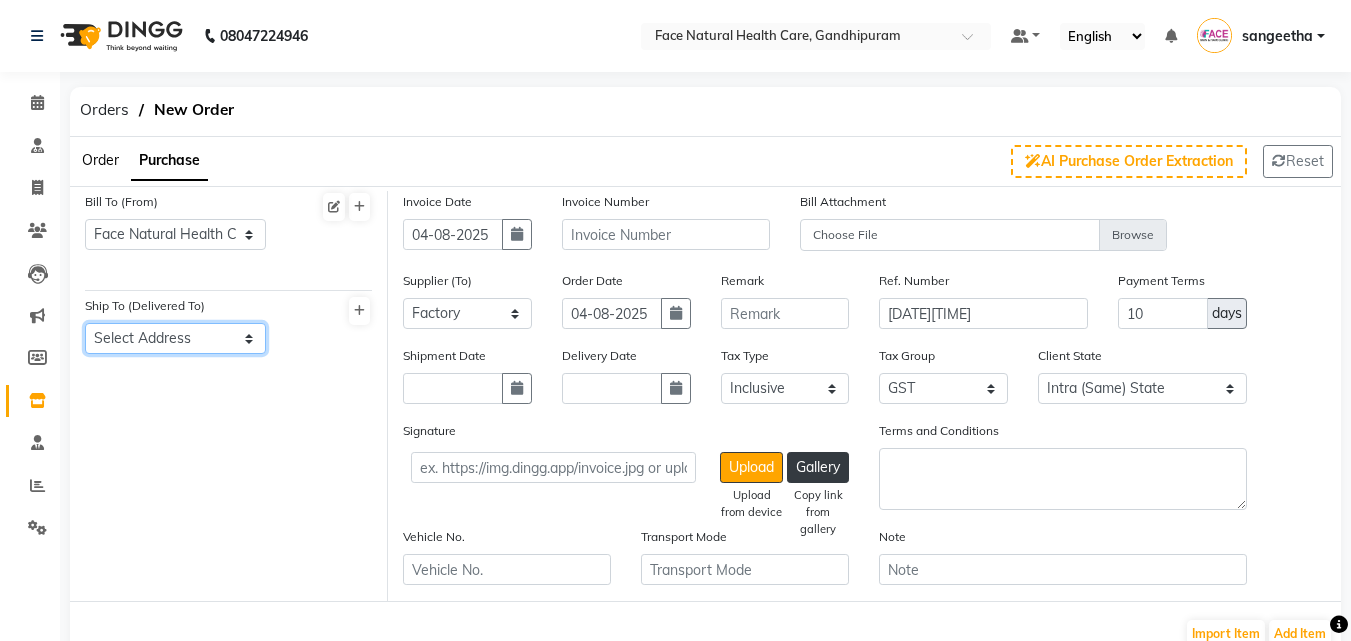 click on "Select Address  Face Natural Health Care   shop" 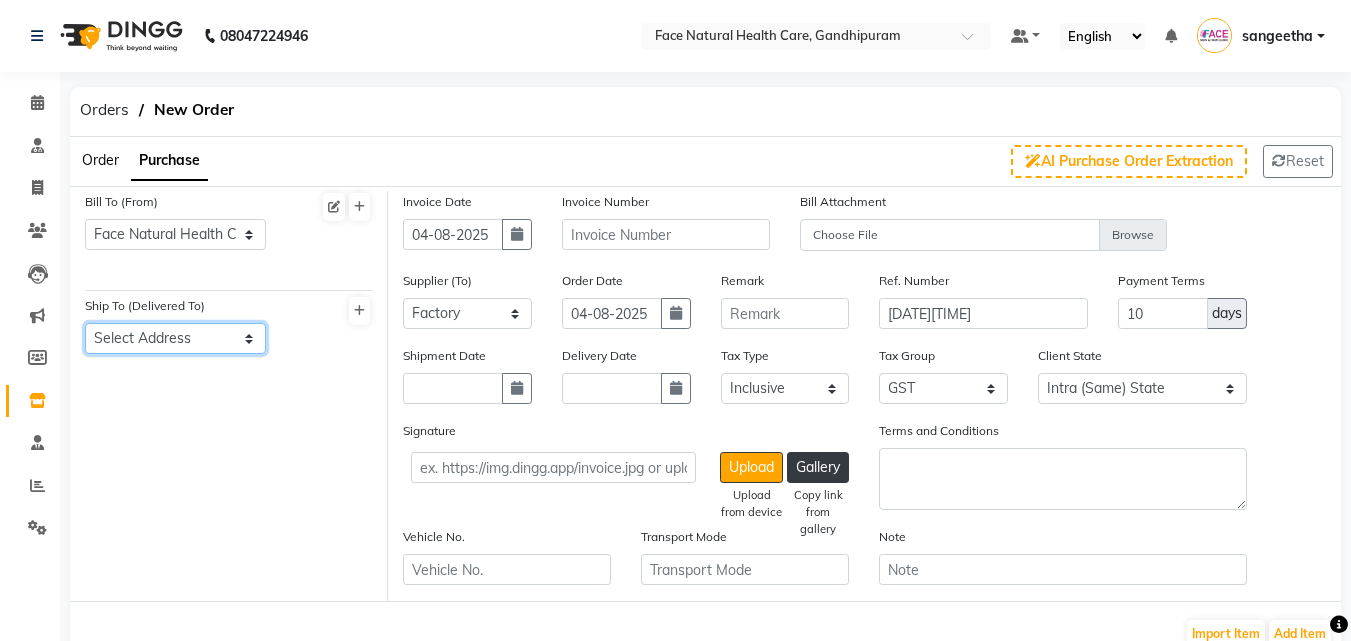 select on "807" 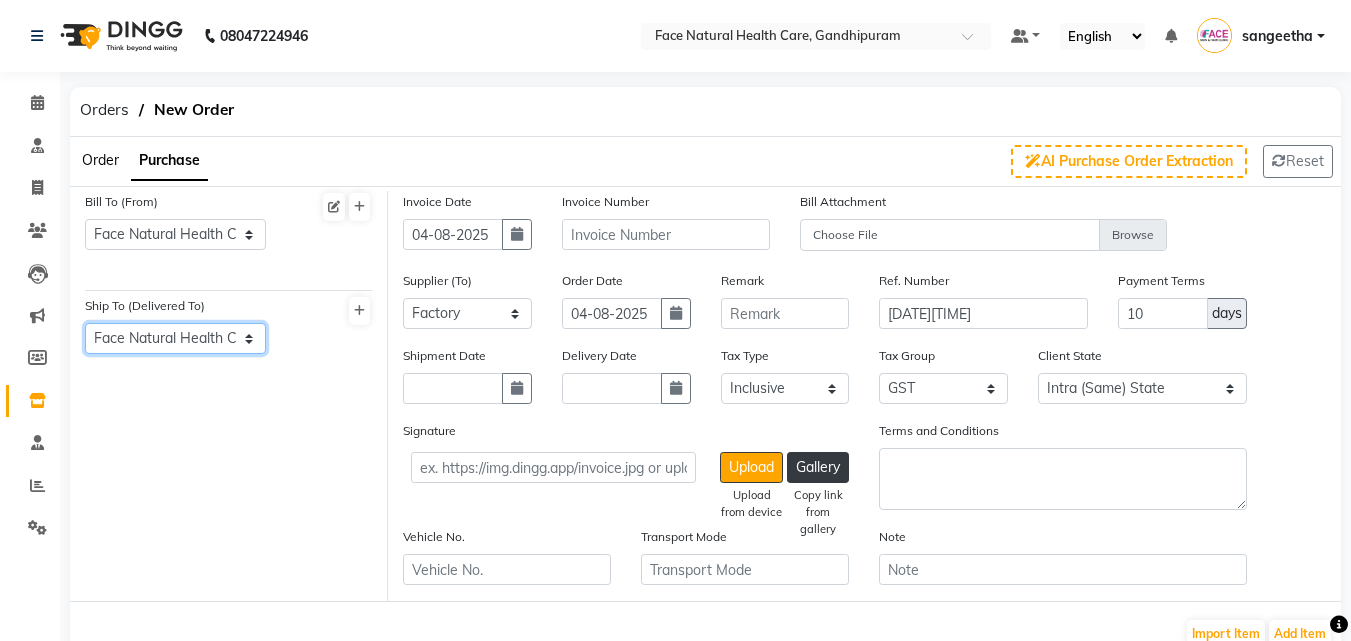 click on "Select Address  Face Natural Health Care   shop" 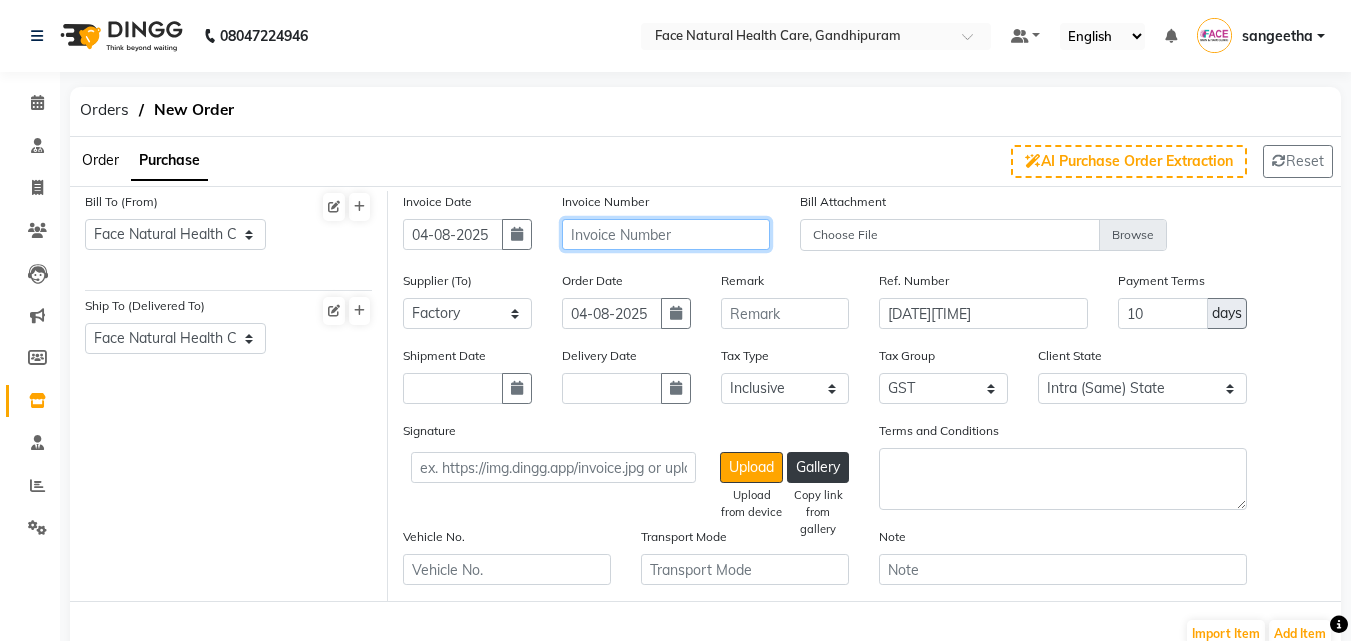 click 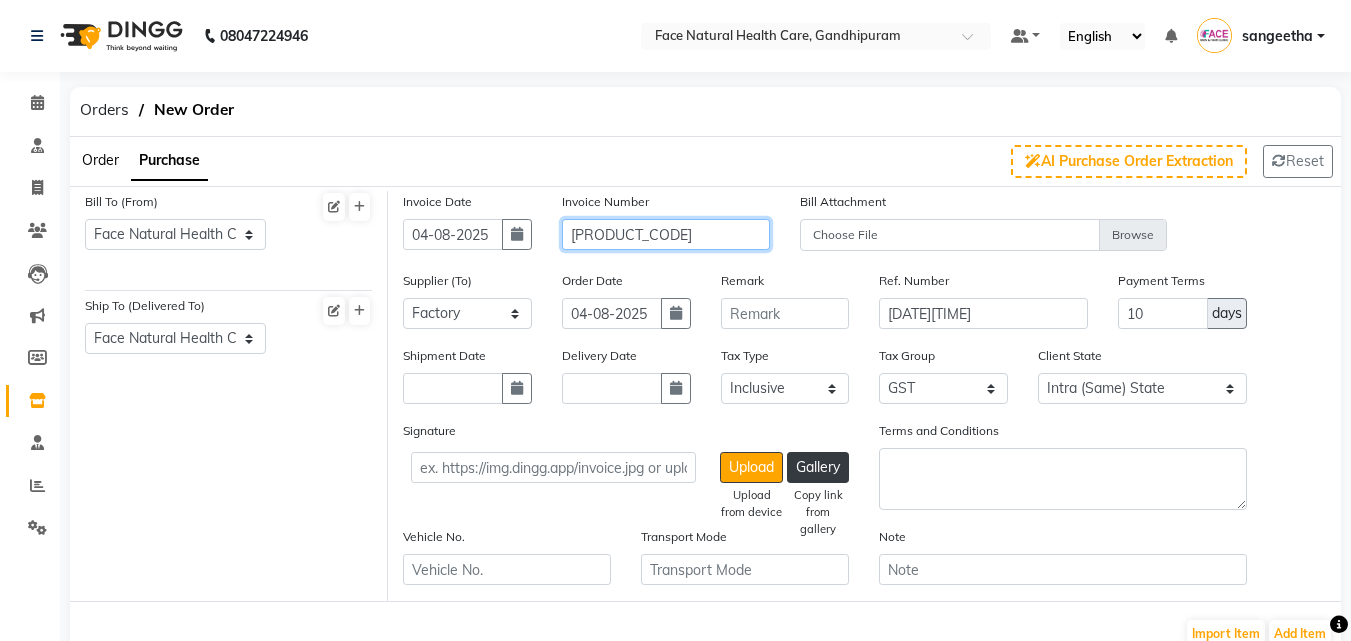 scroll, scrollTop: 239, scrollLeft: 0, axis: vertical 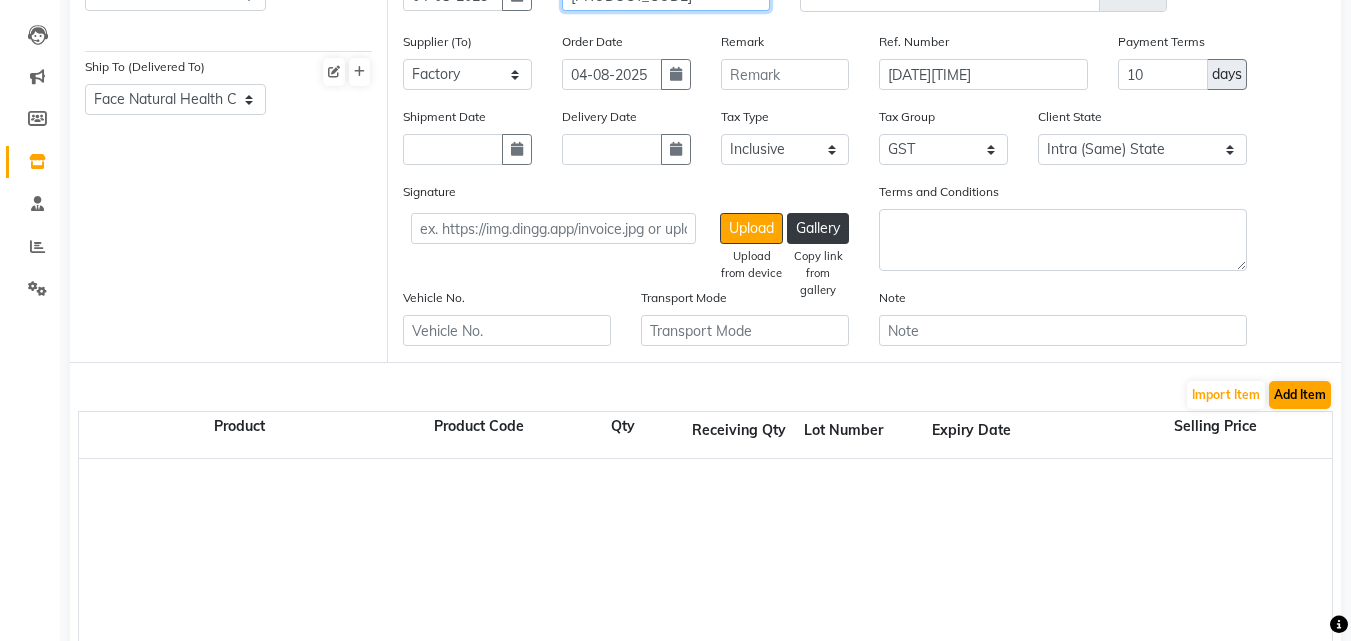 type on "[PRODUCT_CODE]" 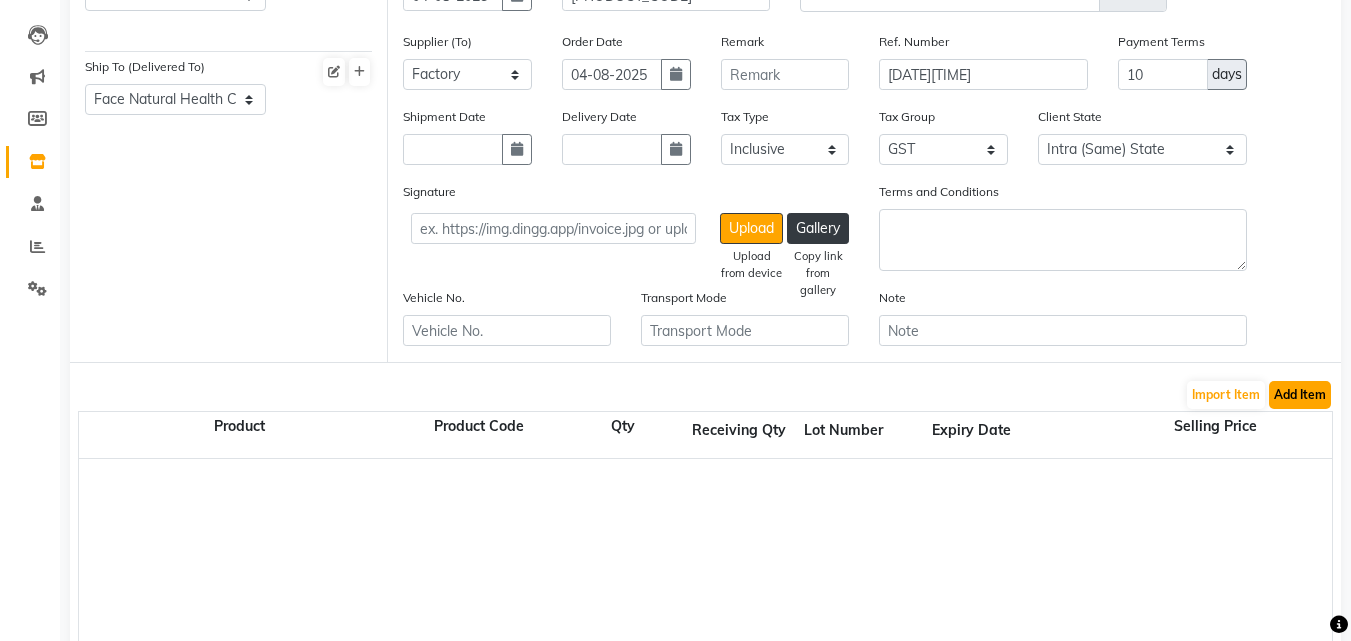 click on "Add Item" 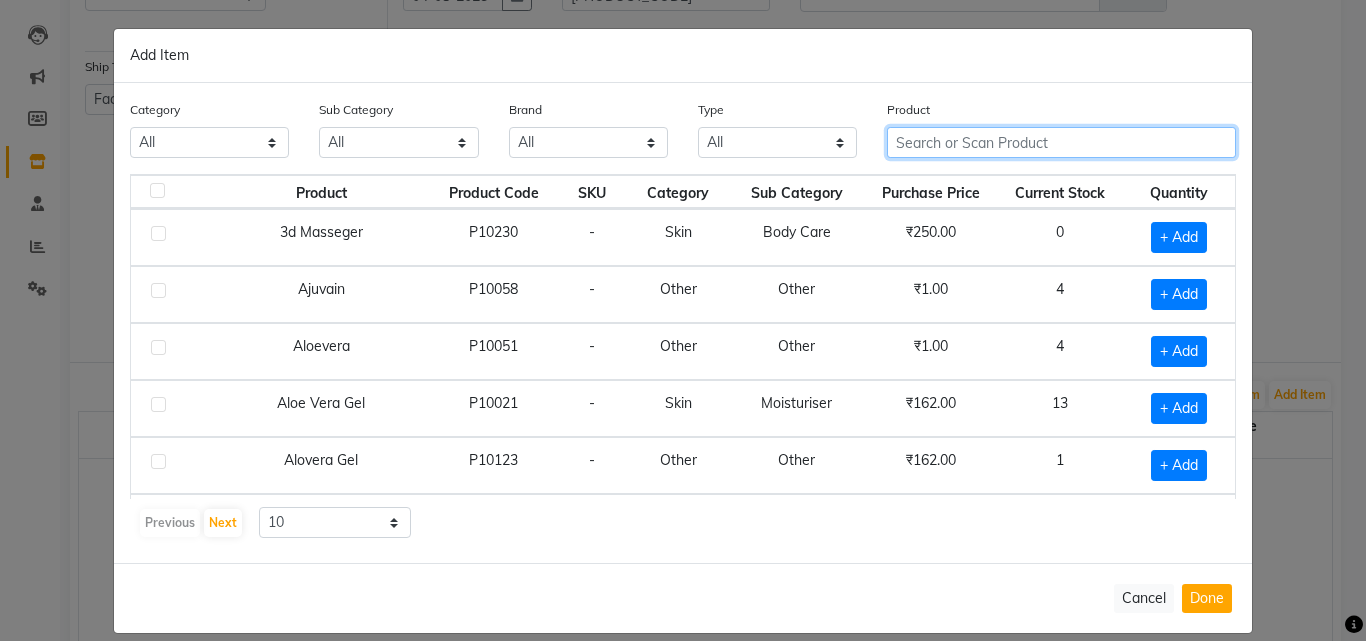 click 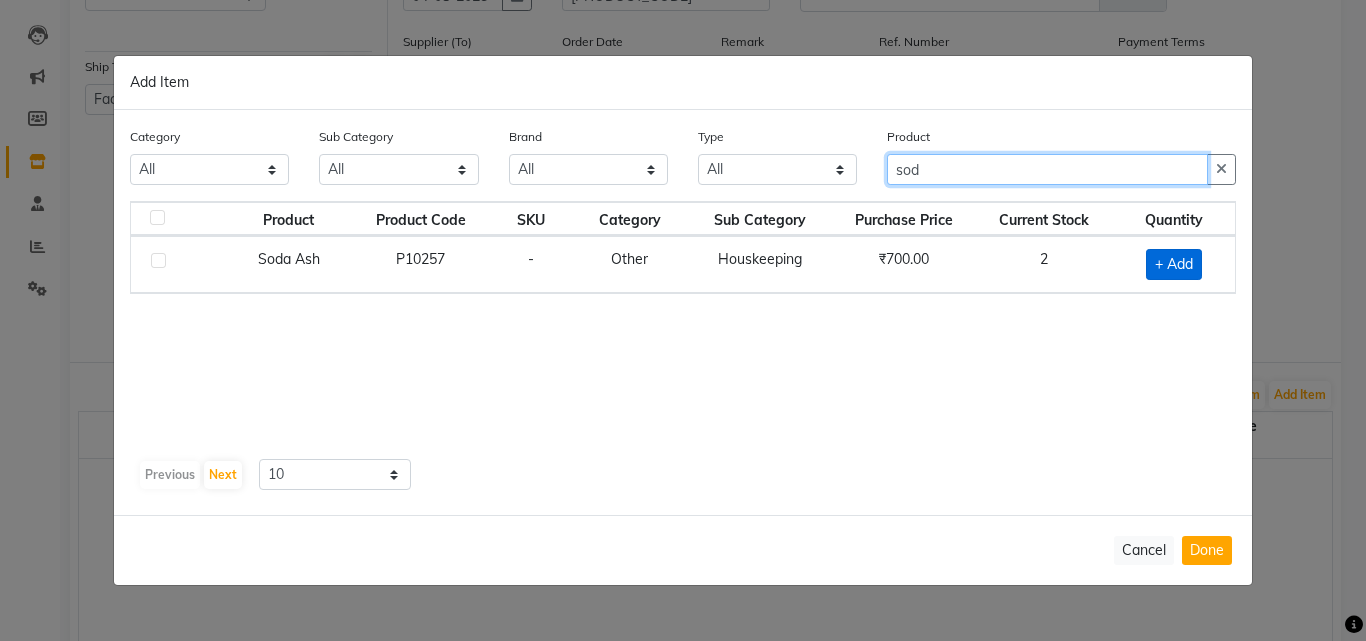 type on "sod" 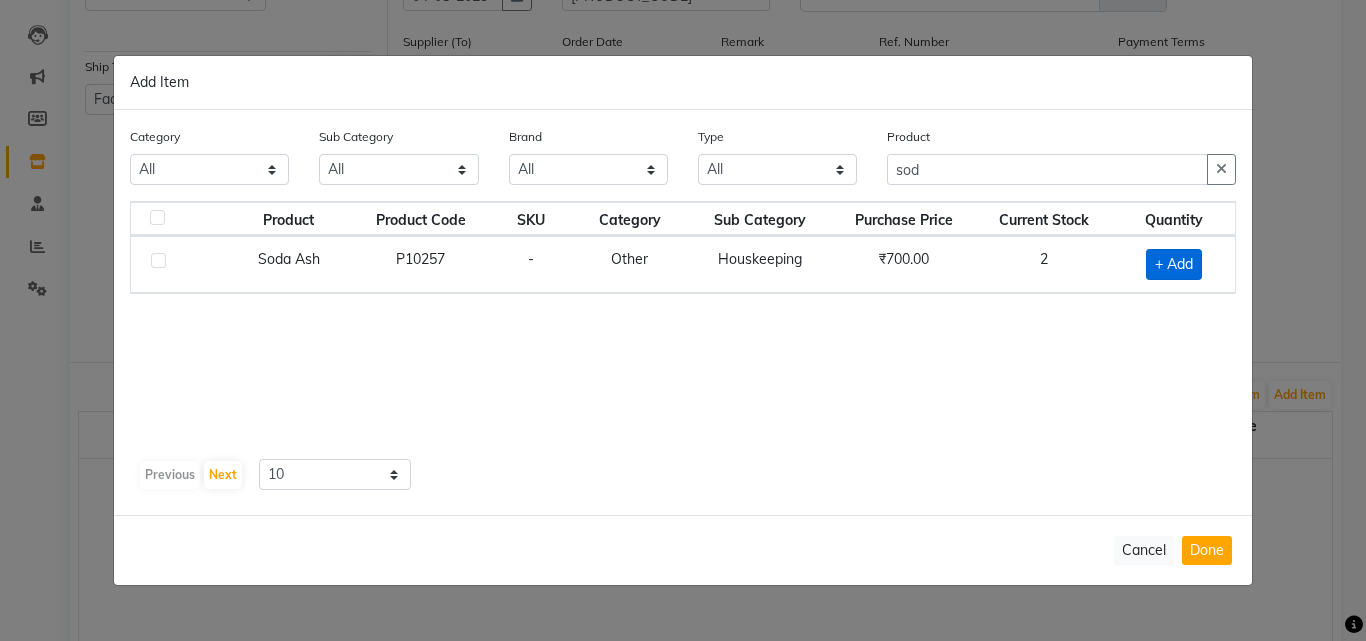 click on "+ Add" 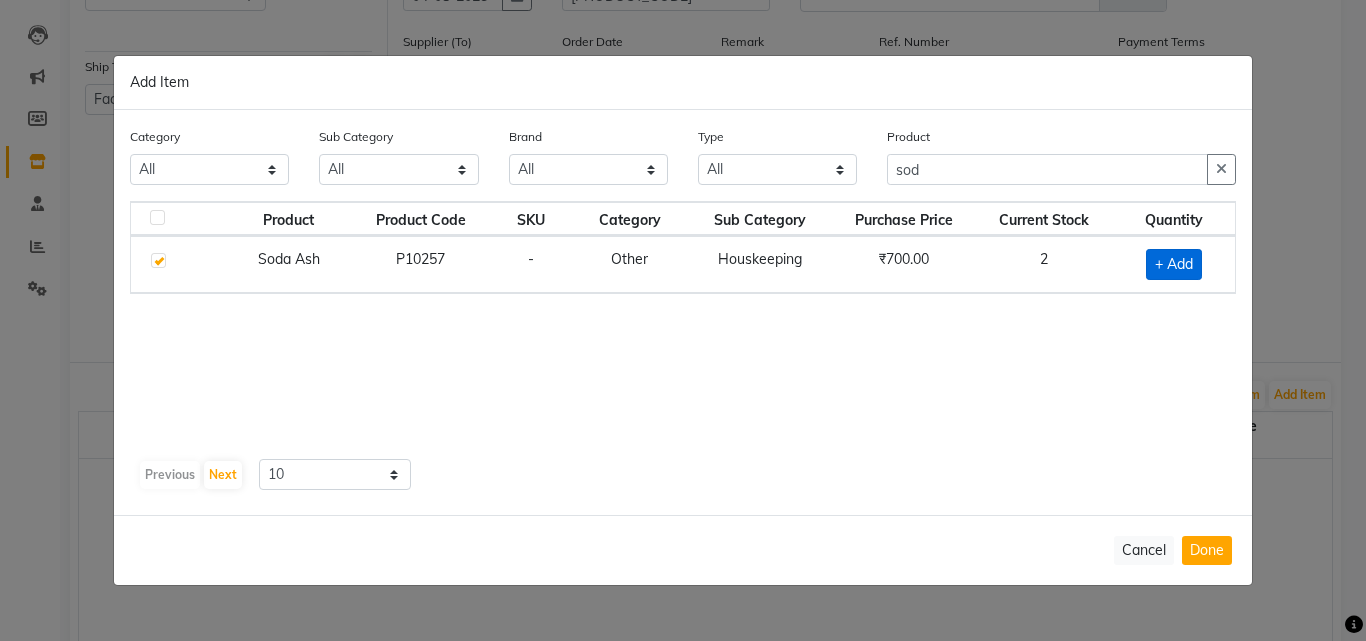 checkbox on "true" 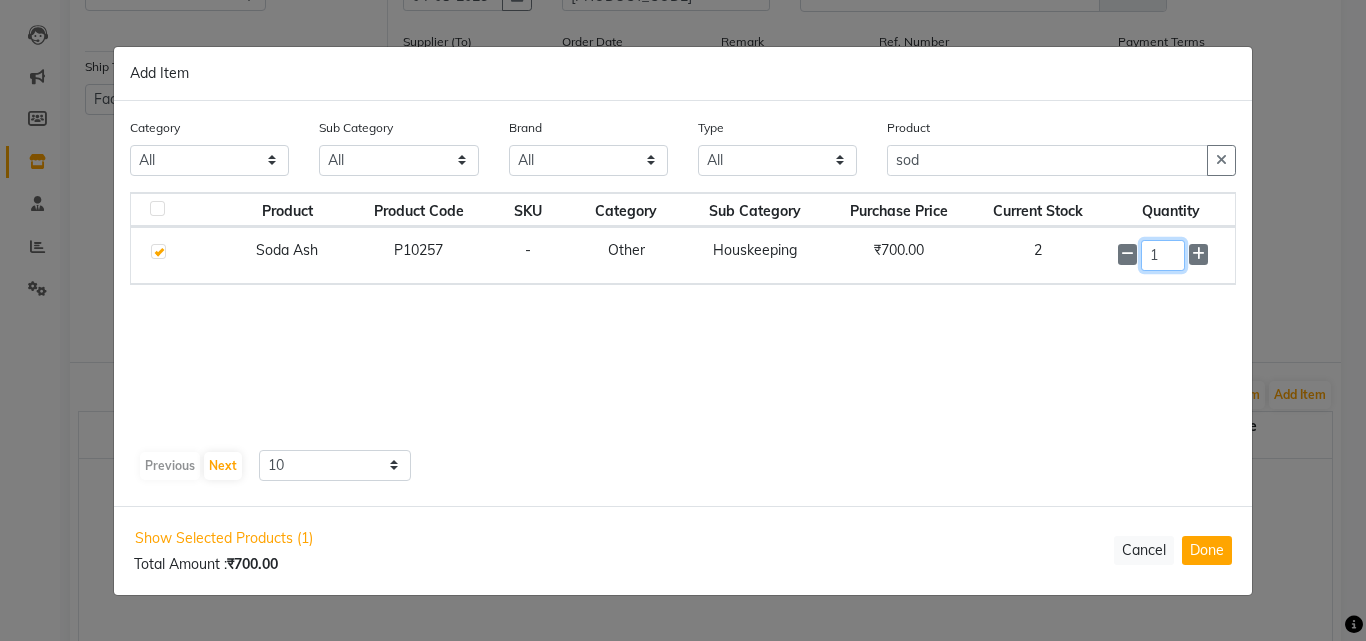 click on "1" 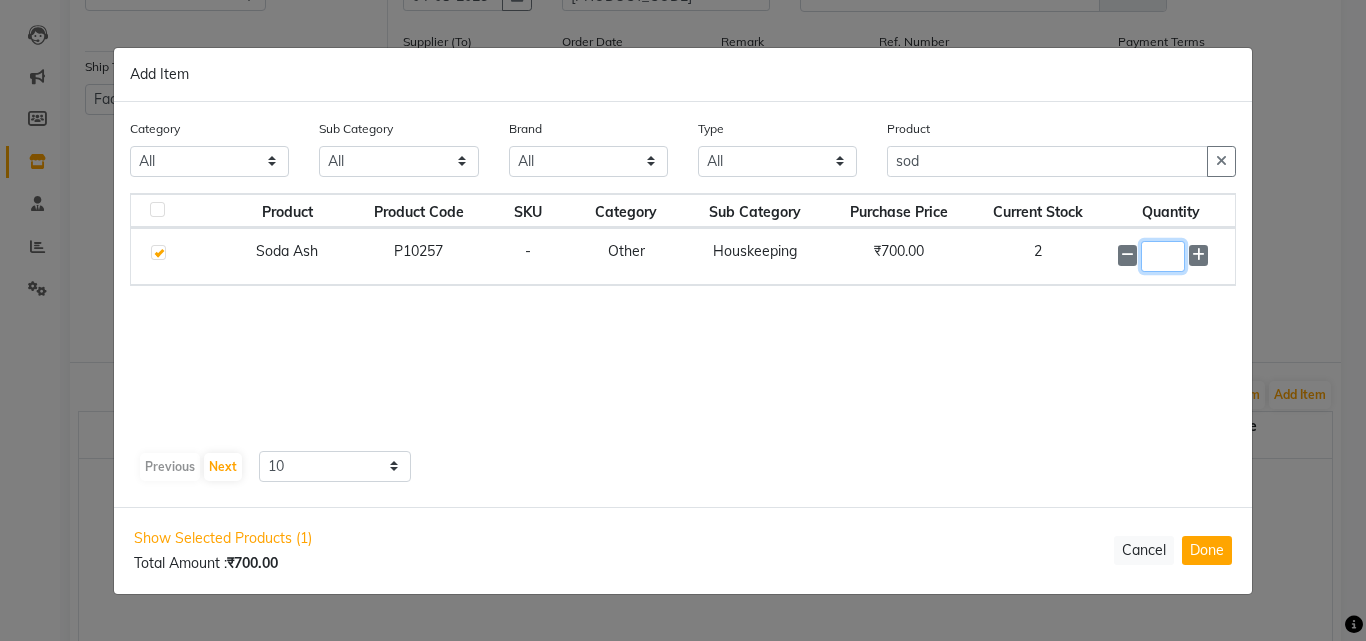type on "5" 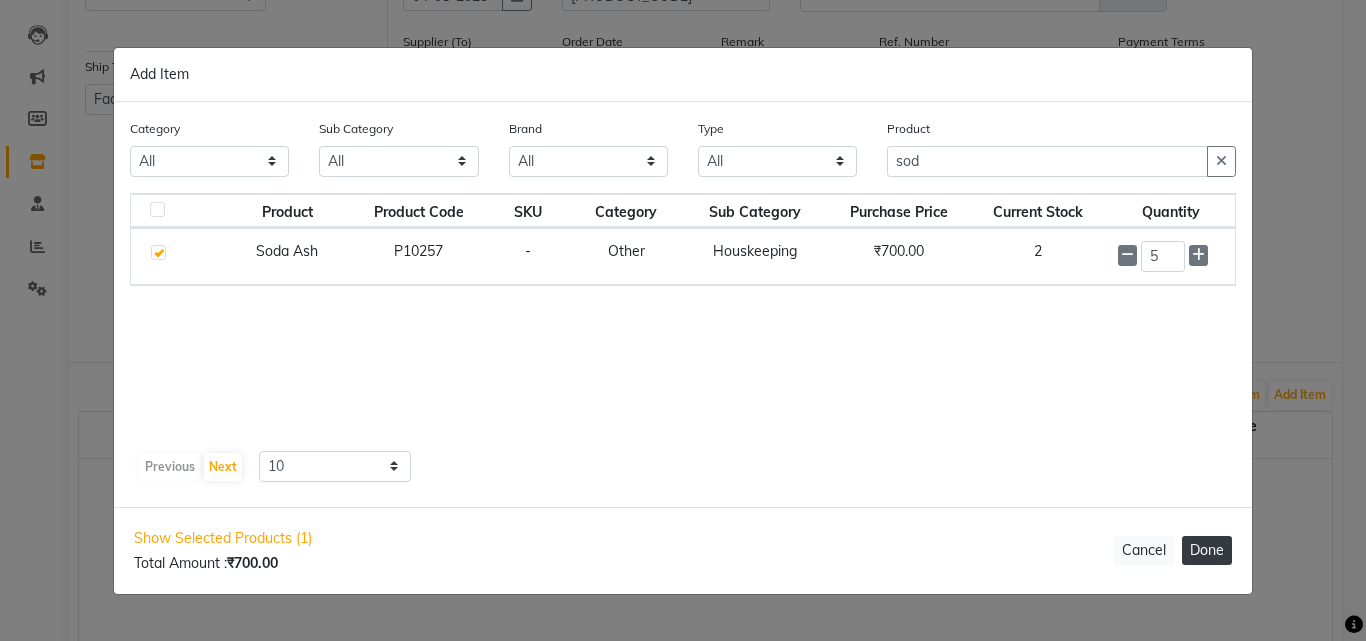 click on "Done" 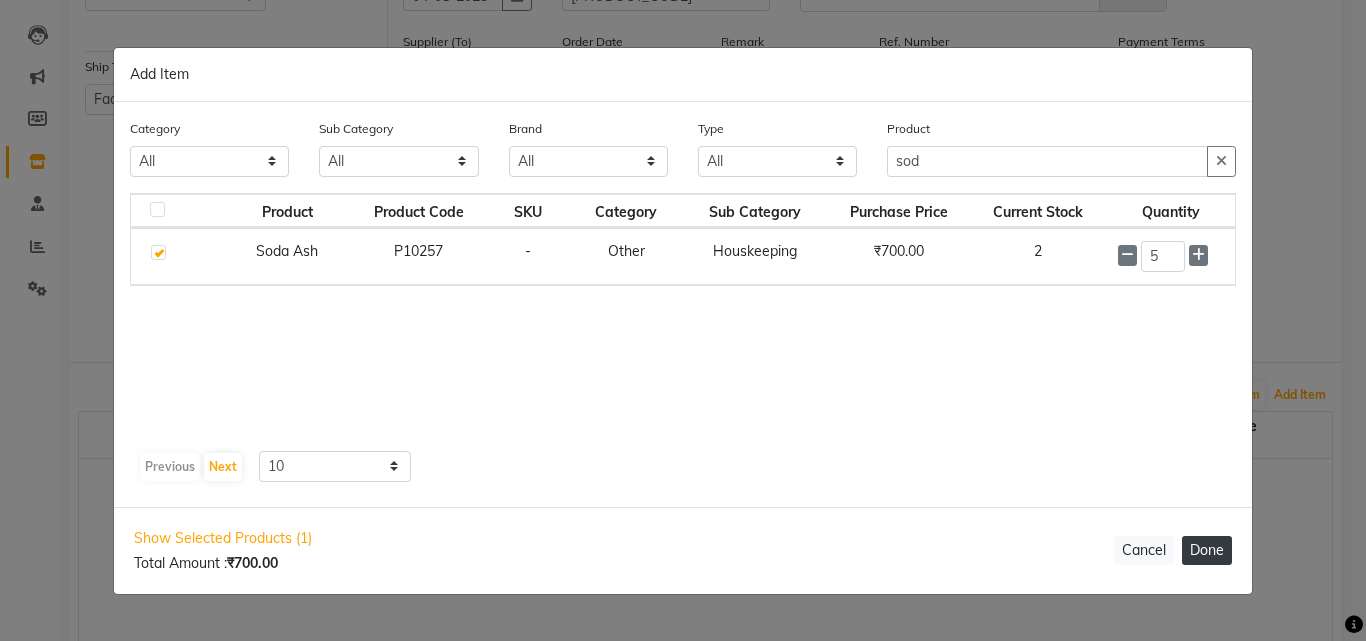 select on "2424" 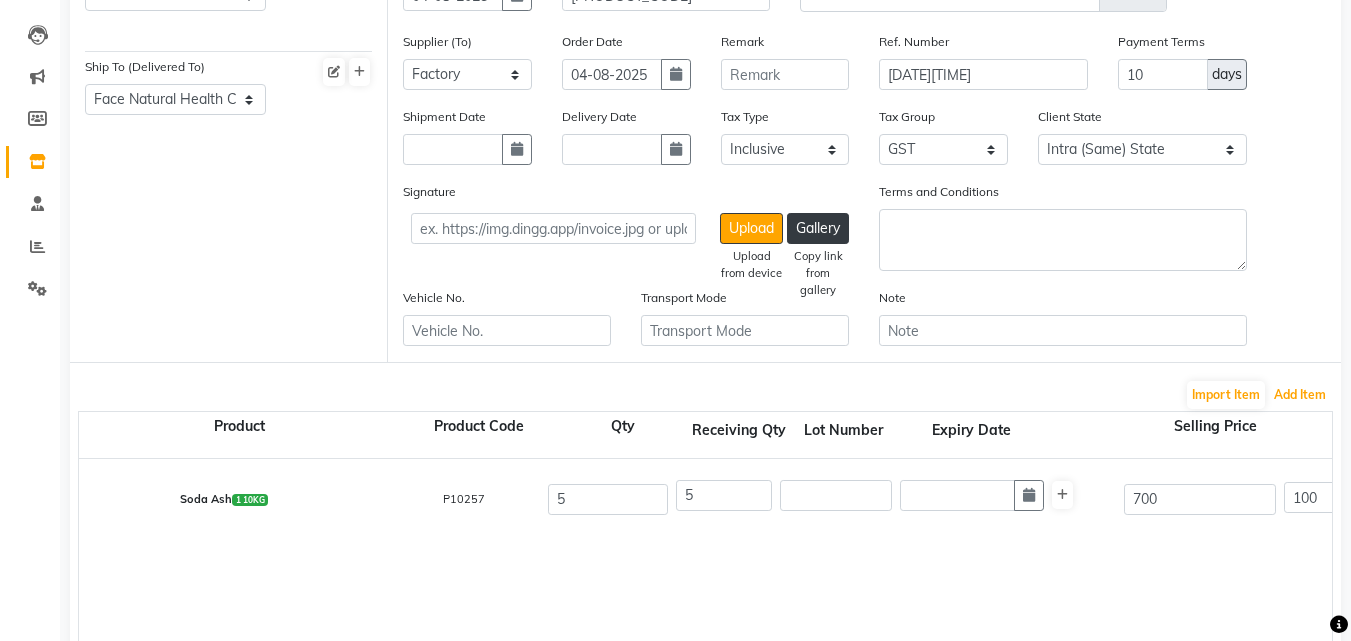 scroll, scrollTop: 399, scrollLeft: 0, axis: vertical 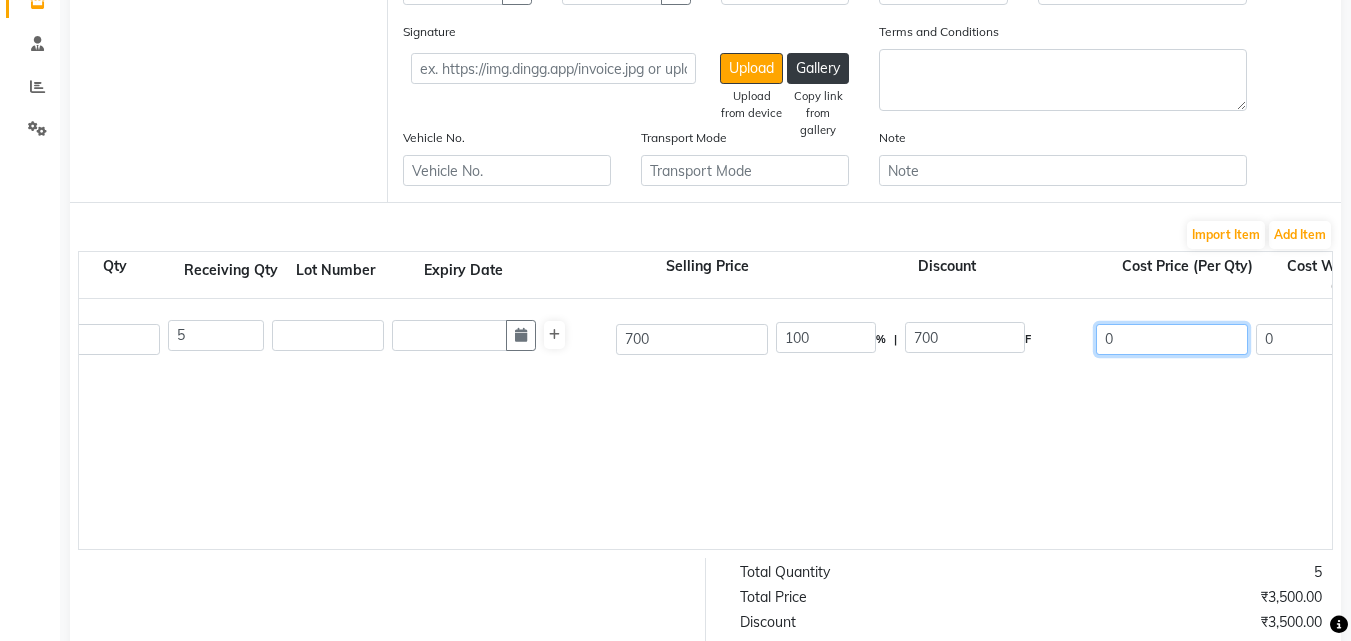 click on "0" 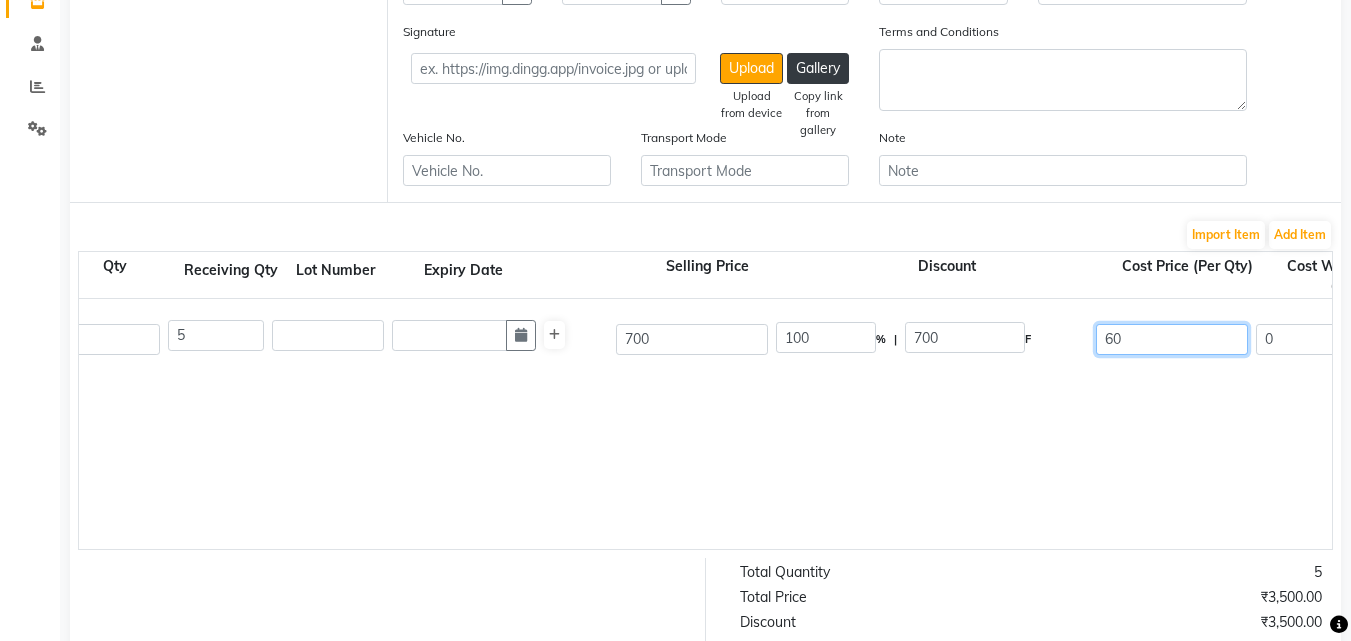type on "60" 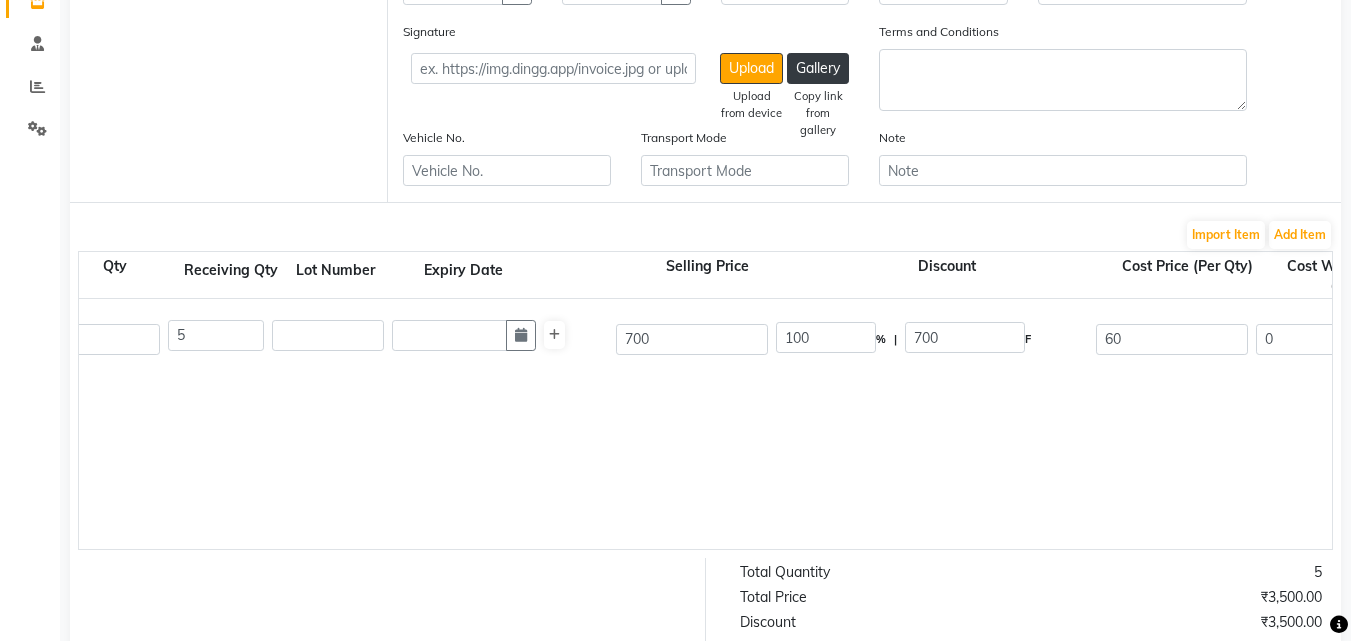 click on "[SODA_ASH] [NUMBER] [KG] [PRODUCT_CODE] [NUMBER] [NUMBER] [NUMBER] [NUMBER] % | [NUMBER] [F] [NUMBER] [NUMBER] [NUMBER] [NUMBER] [NONE] [GST] ([PERCENT]) [NUMBER] [NUMBER]" 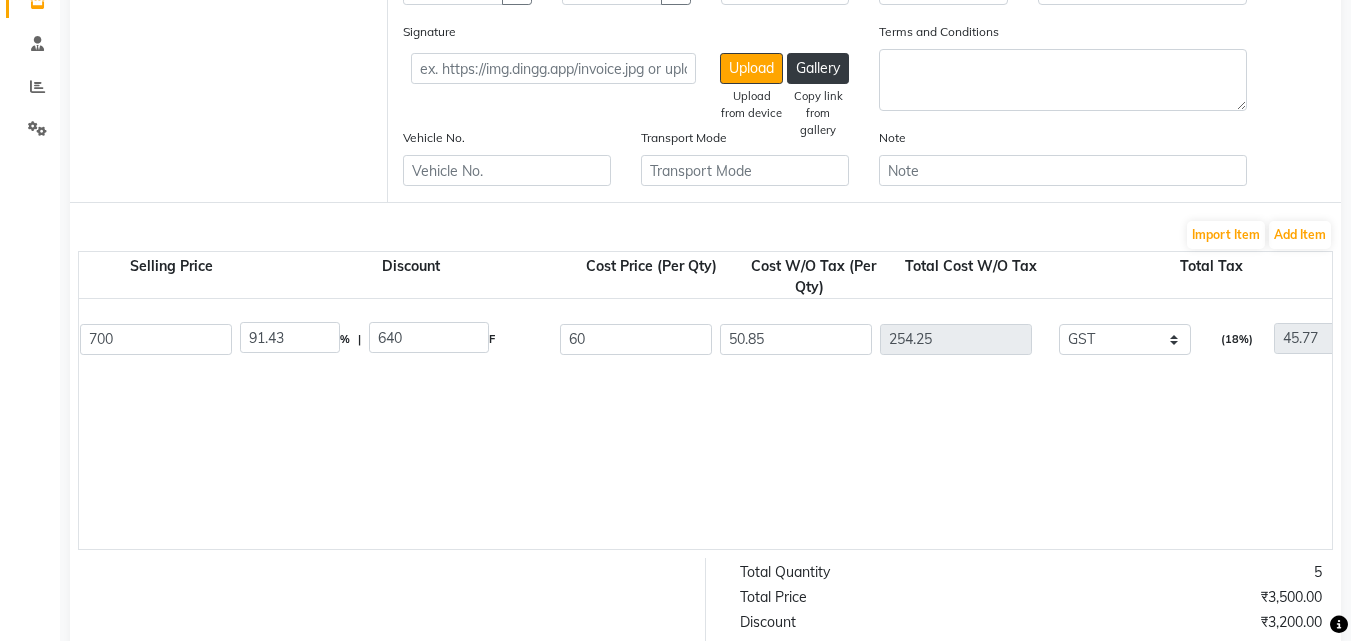scroll, scrollTop: 0, scrollLeft: 1047, axis: horizontal 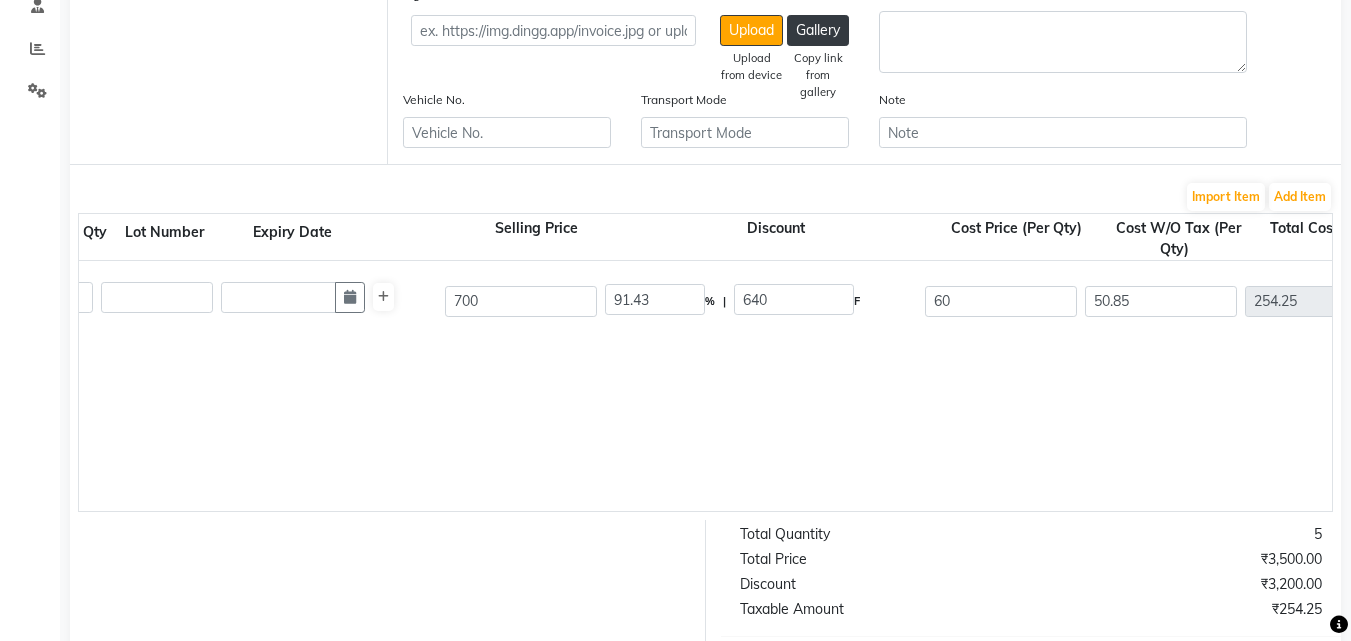 click on "0" 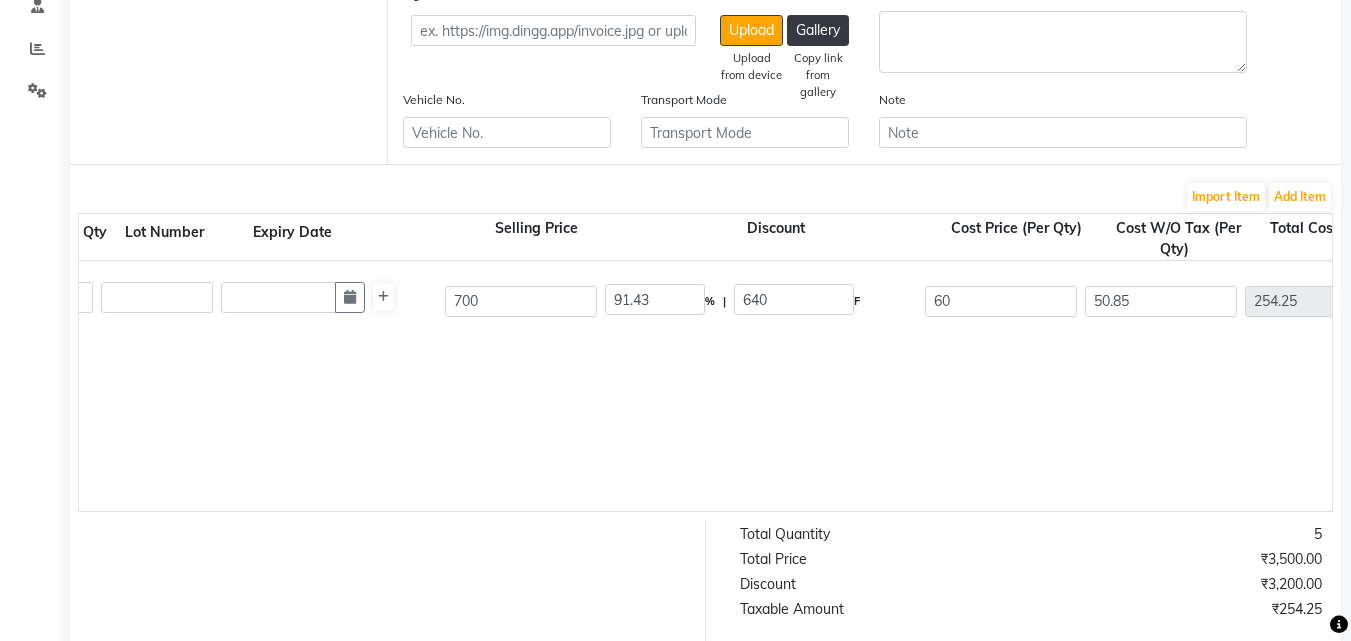 scroll, scrollTop: 793, scrollLeft: 0, axis: vertical 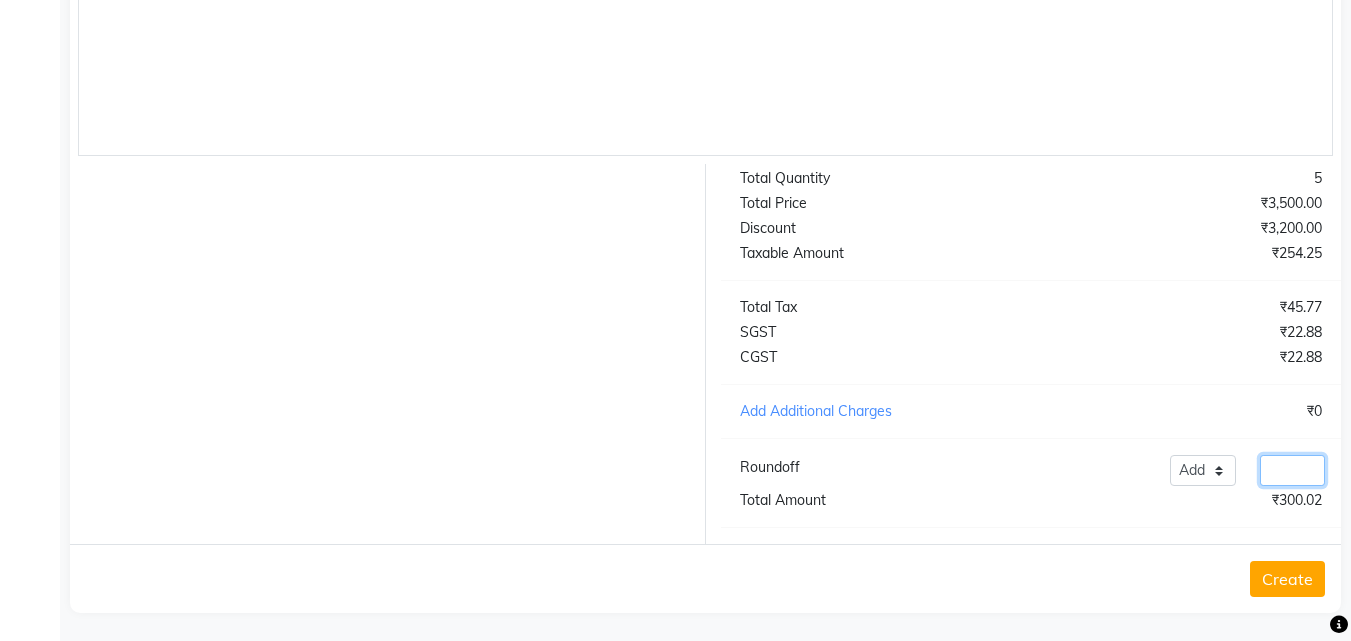 type on "-2" 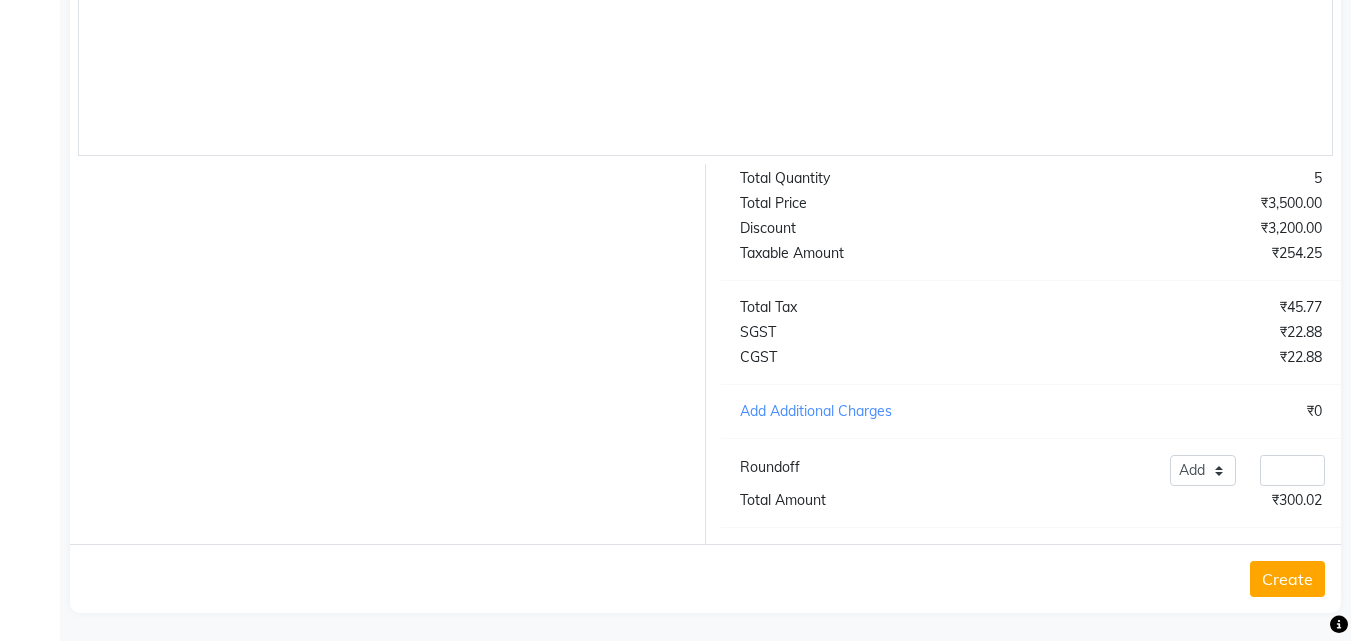 click on "Create" 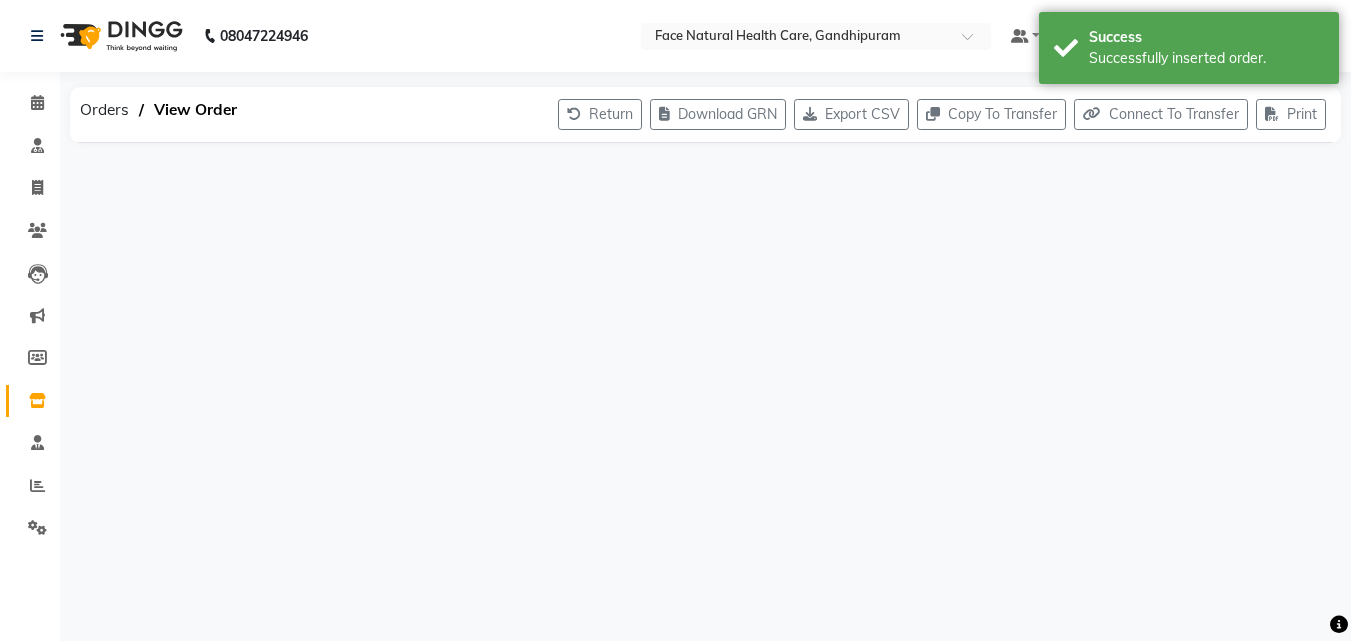 scroll, scrollTop: 0, scrollLeft: 0, axis: both 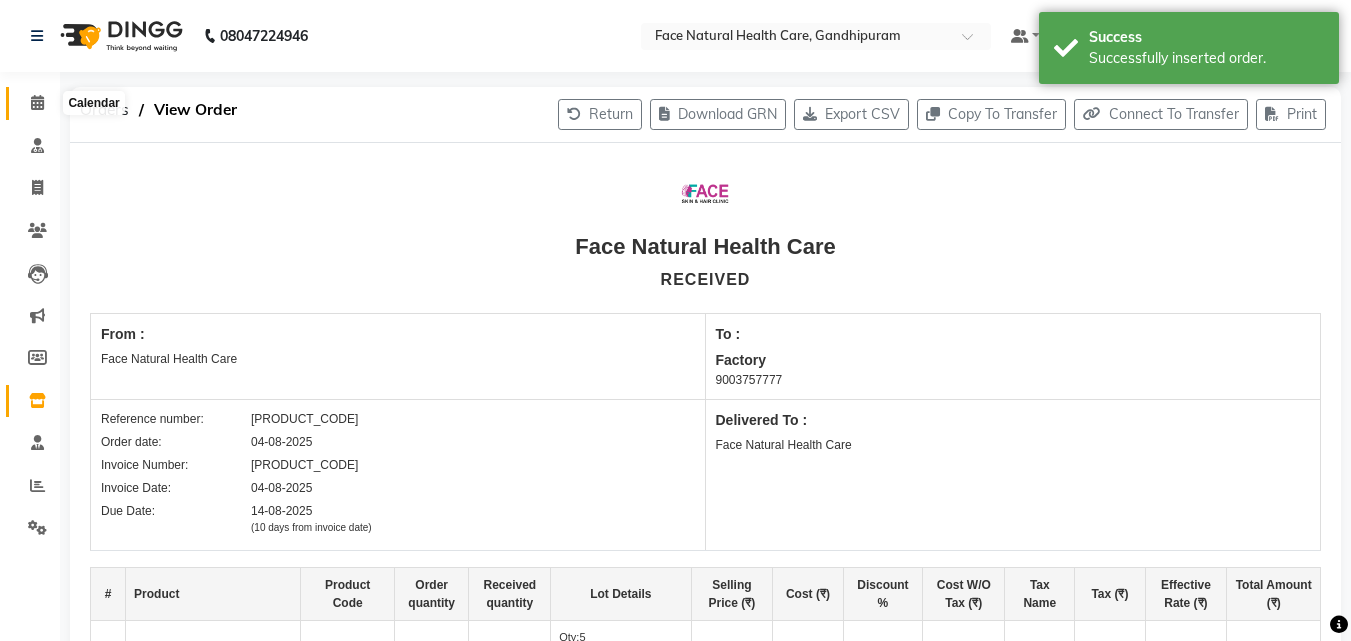 click 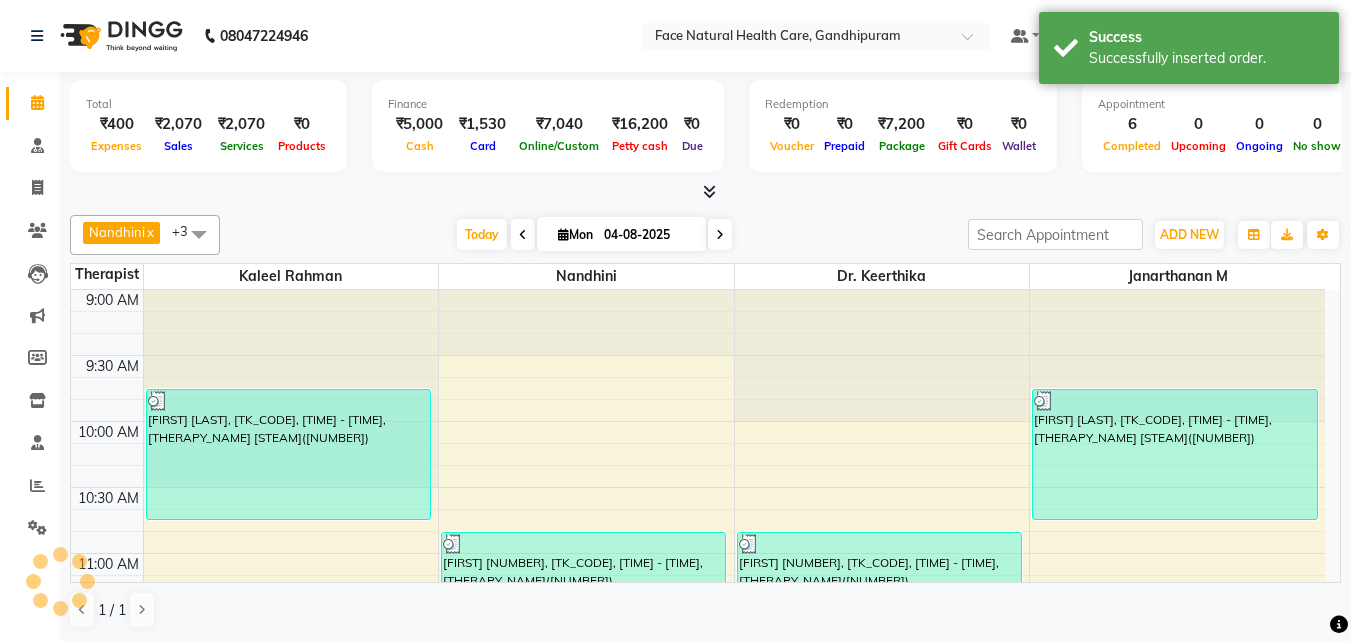 scroll, scrollTop: 0, scrollLeft: 0, axis: both 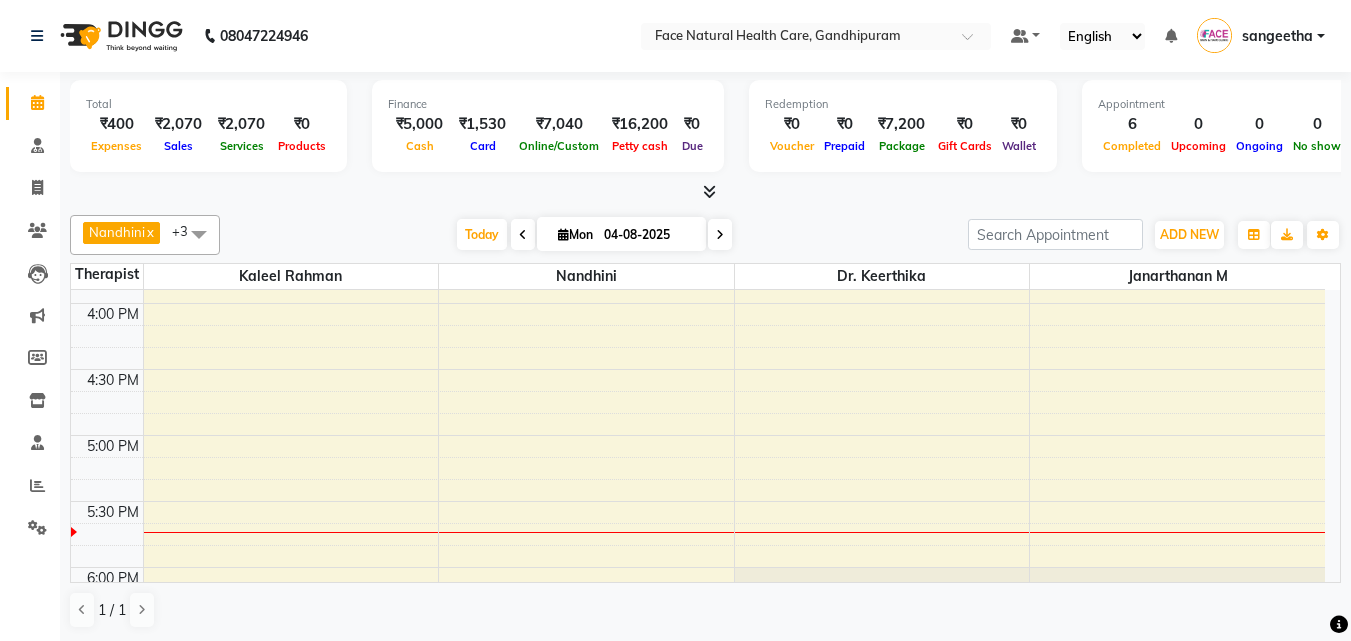 click at bounding box center (705, 192) 